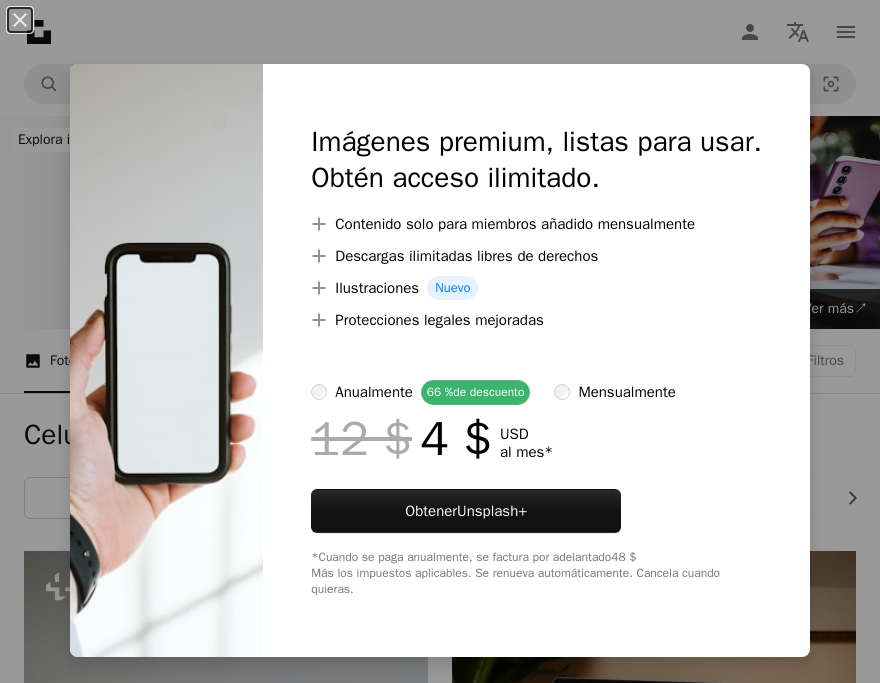 scroll, scrollTop: 558, scrollLeft: 0, axis: vertical 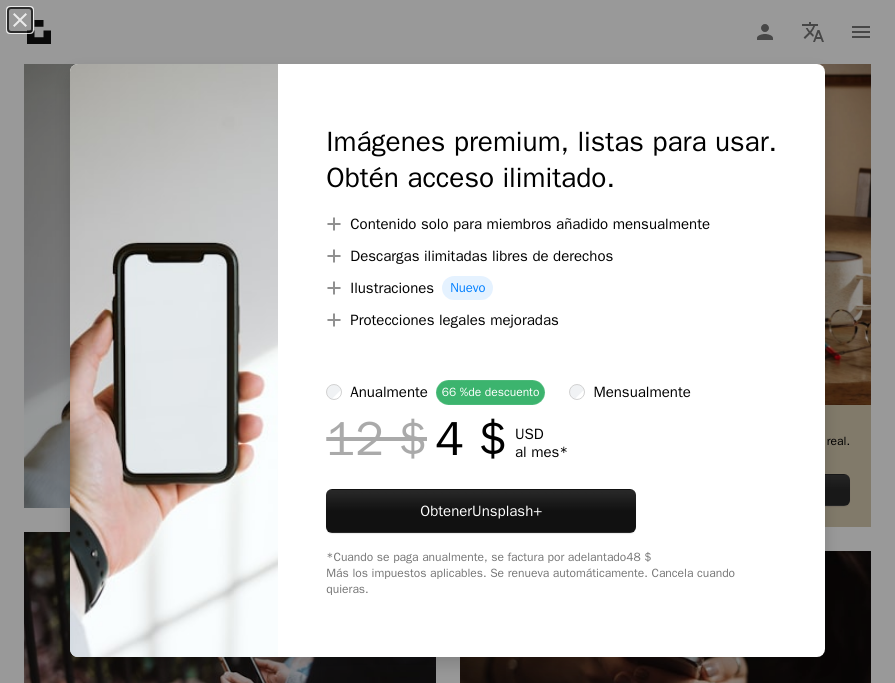 click on "An X shape Imágenes premium, listas para usar. Obtén acceso ilimitado. A plus sign Contenido solo para miembros añadido mensualmente A plus sign Descargas ilimitadas libres de derechos A plus sign Ilustraciones  Nuevo A plus sign Protecciones legales mejoradas anualmente 66 %  de descuento mensualmente 12 $   4 $ USD al mes * Obtener  Unsplash+ *Cuando se paga anualmente, se factura por adelantado  48 $ Más los impuestos aplicables. Se renueva automáticamente. Cancela cuando quieras." at bounding box center [447, 341] 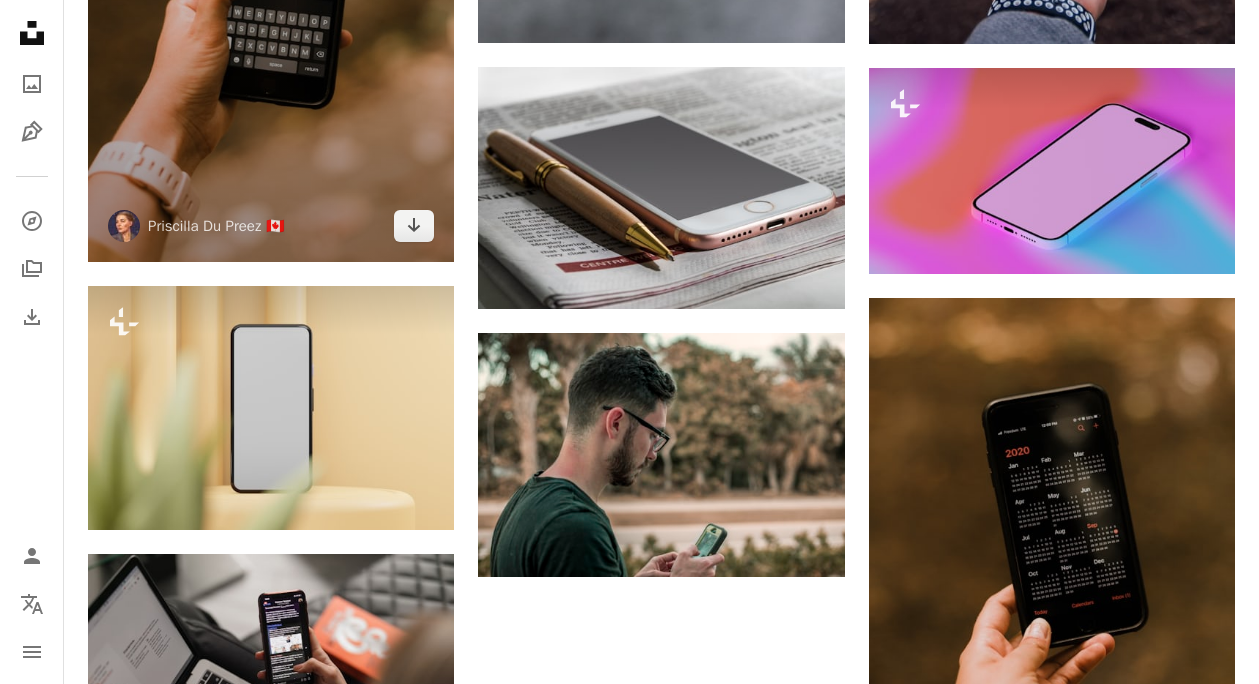scroll, scrollTop: 2426, scrollLeft: 0, axis: vertical 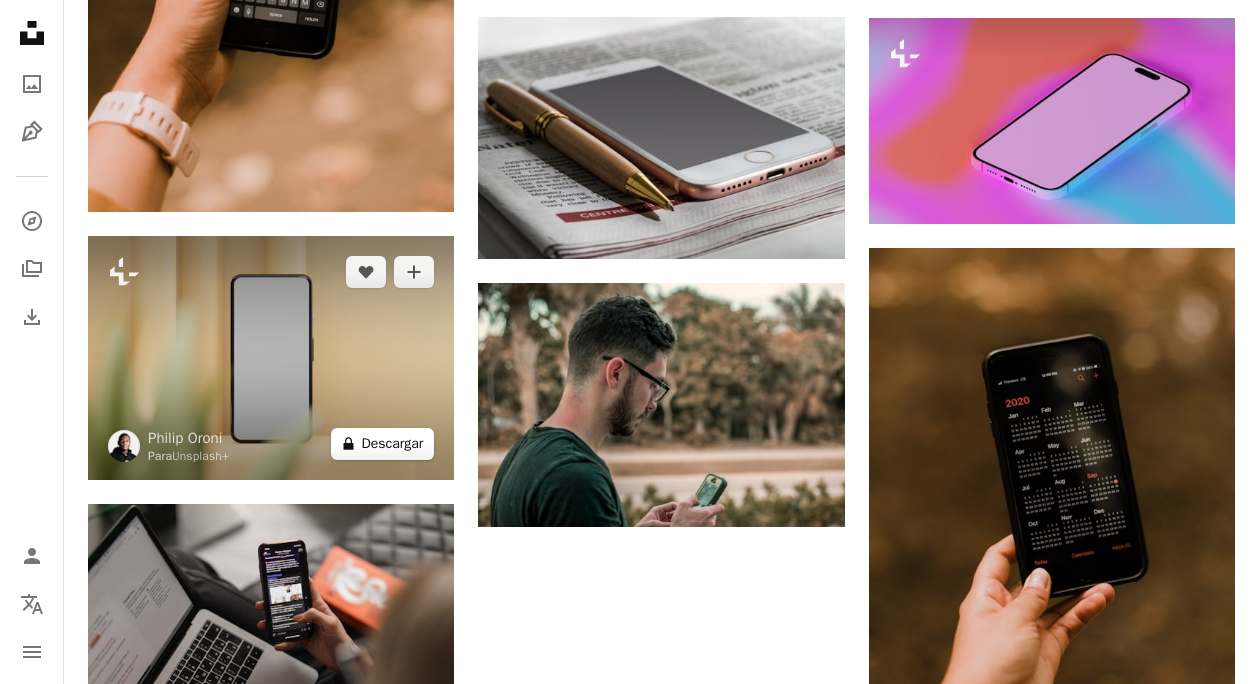 click on "A lock Descargar" at bounding box center [383, 444] 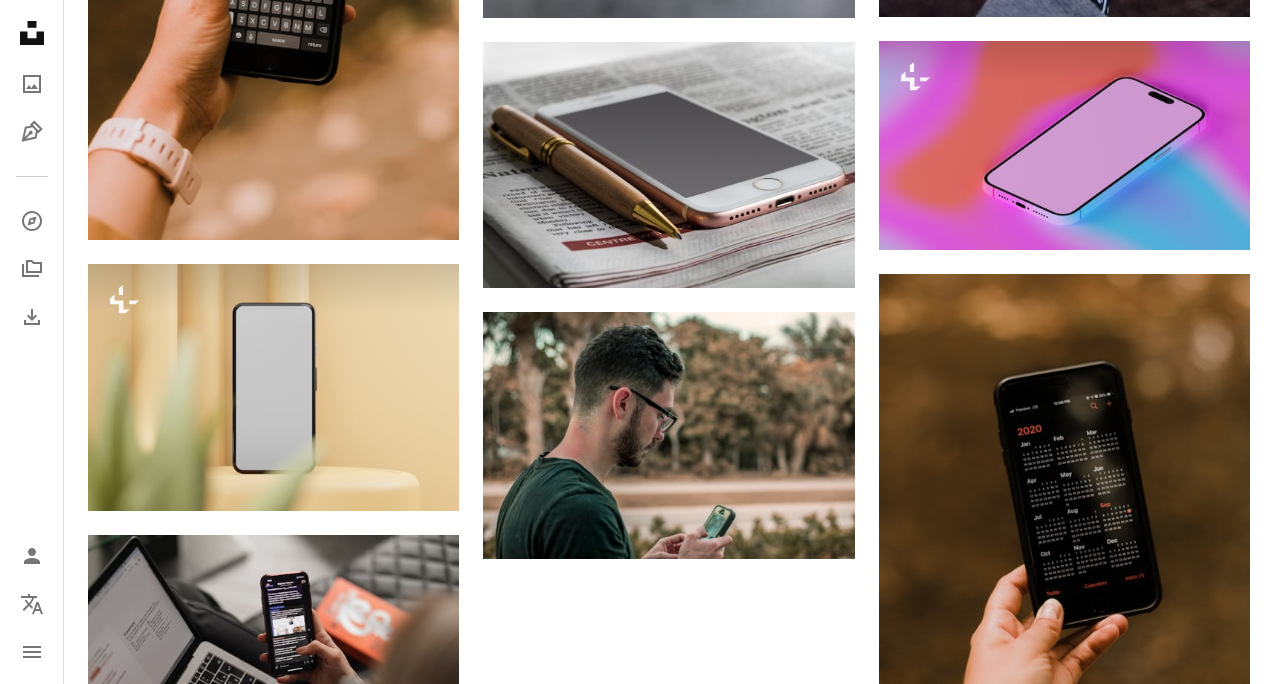 click on "An X shape Imágenes premium, listas para usar. Obtén acceso ilimitado. A plus sign Contenido solo para miembros añadido mensualmente A plus sign Descargas ilimitadas libres de derechos A plus sign Ilustraciones  Nuevo A plus sign Protecciones legales mejoradas anualmente 66 %  de descuento mensualmente 12 $   4 $ USD al mes * Obtener  Unsplash+ *Cuando se paga anualmente, se factura por adelantado  48 $ Más los impuestos aplicables. Se renueva automáticamente. Cancela cuando quieras." at bounding box center [637, 2331] 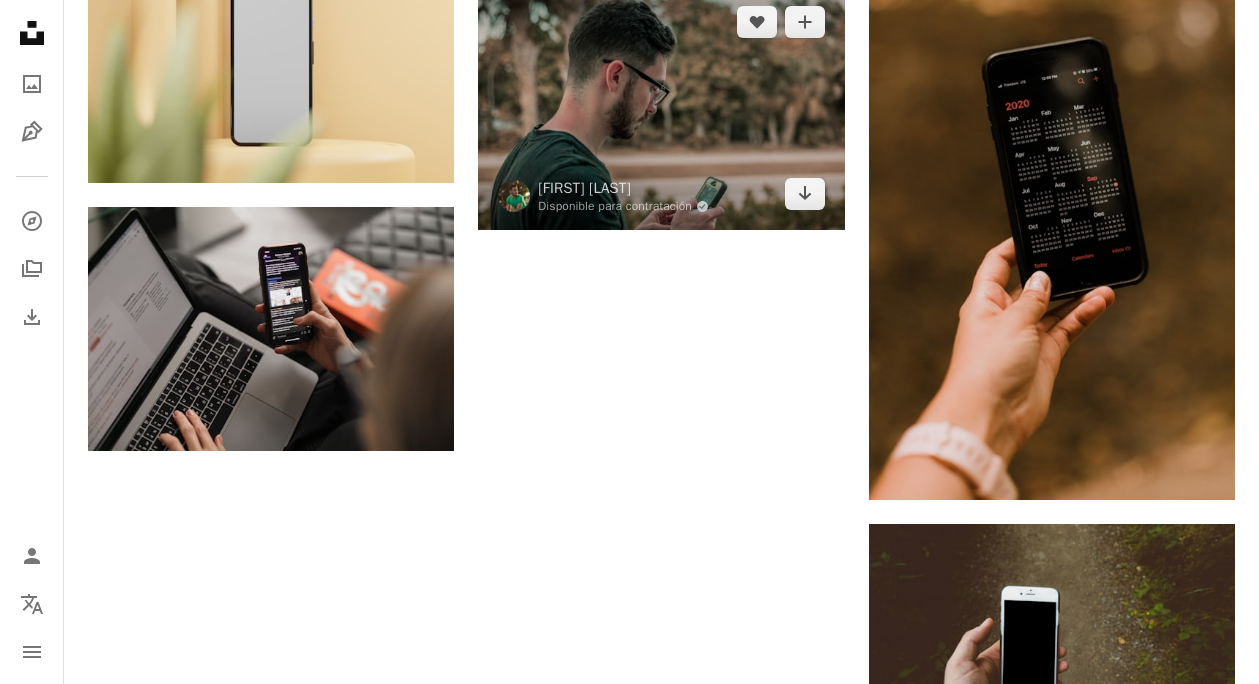 scroll, scrollTop: 2727, scrollLeft: 0, axis: vertical 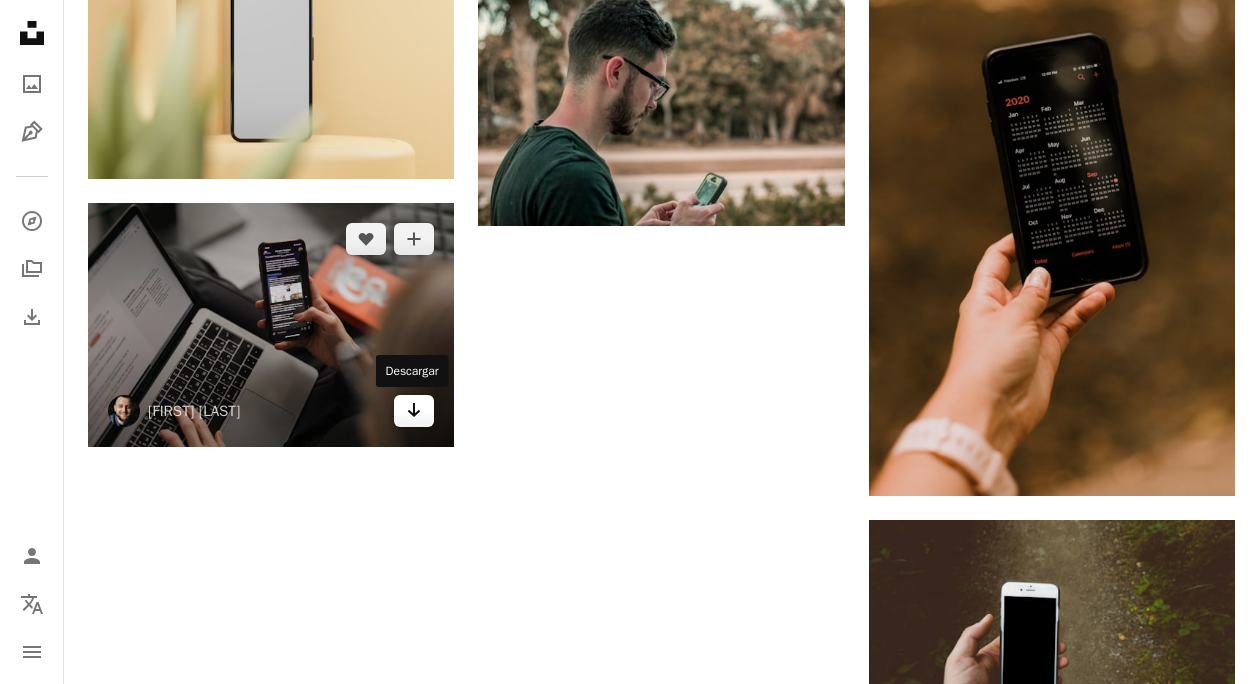click on "Arrow pointing down" 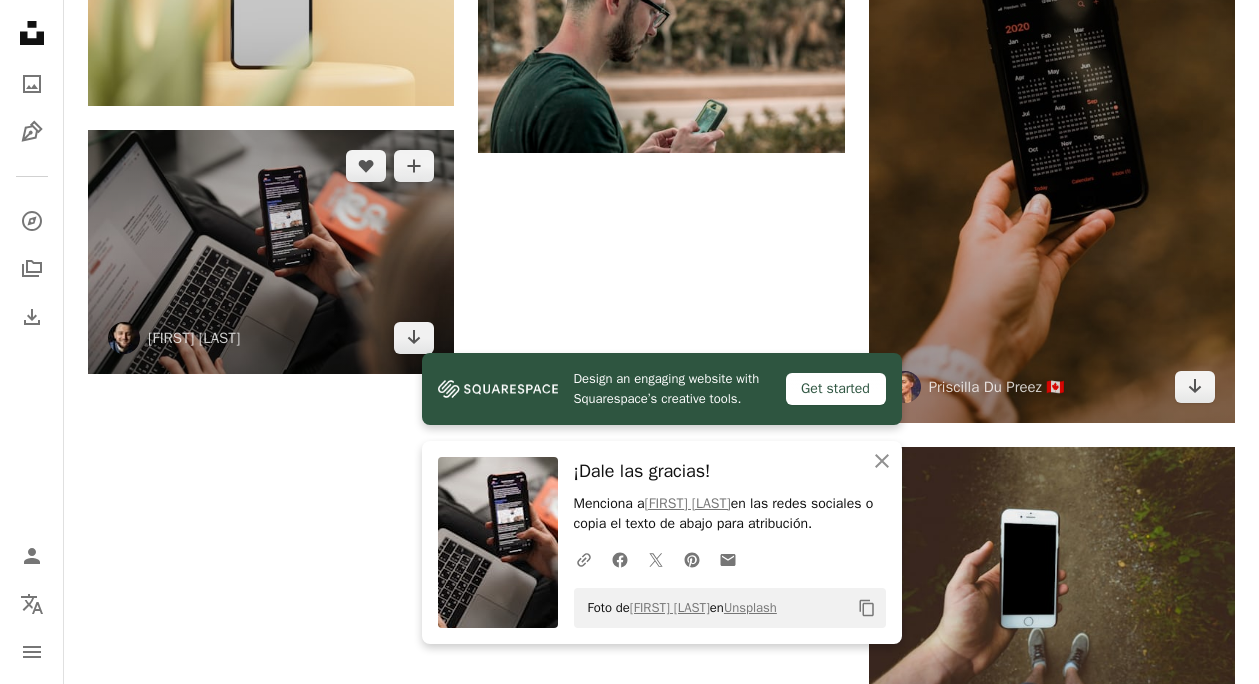 scroll, scrollTop: 2910, scrollLeft: 0, axis: vertical 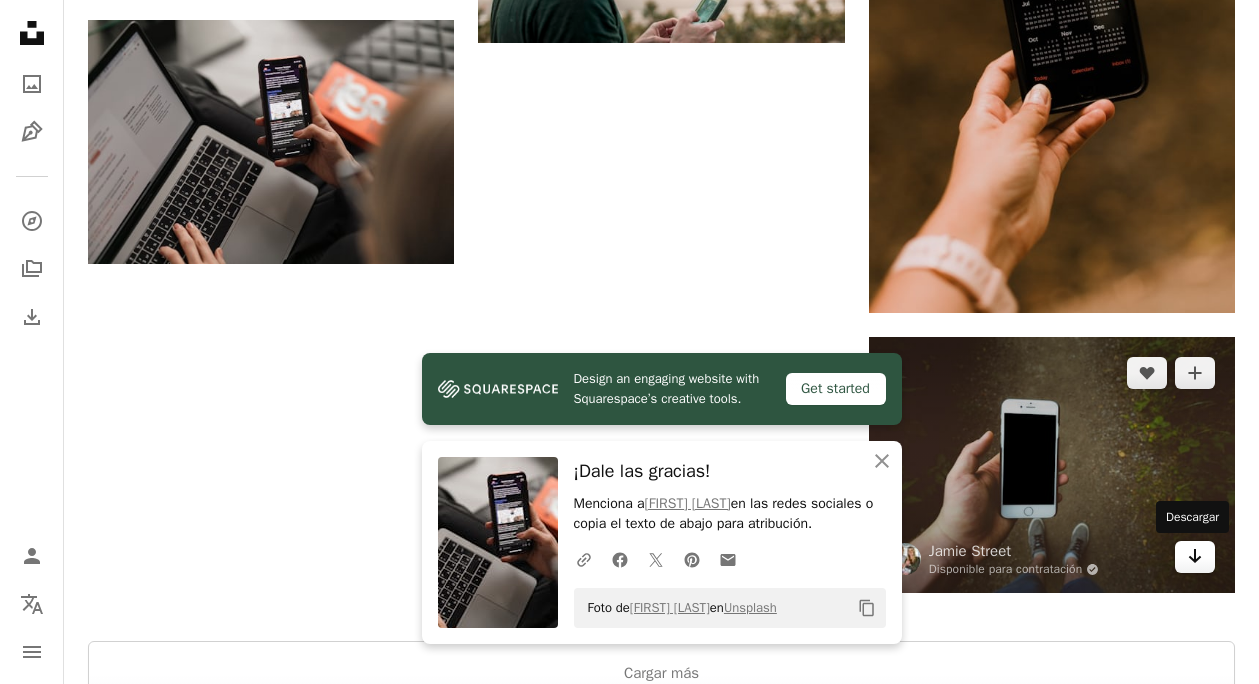 click on "Arrow pointing down" at bounding box center [1195, 557] 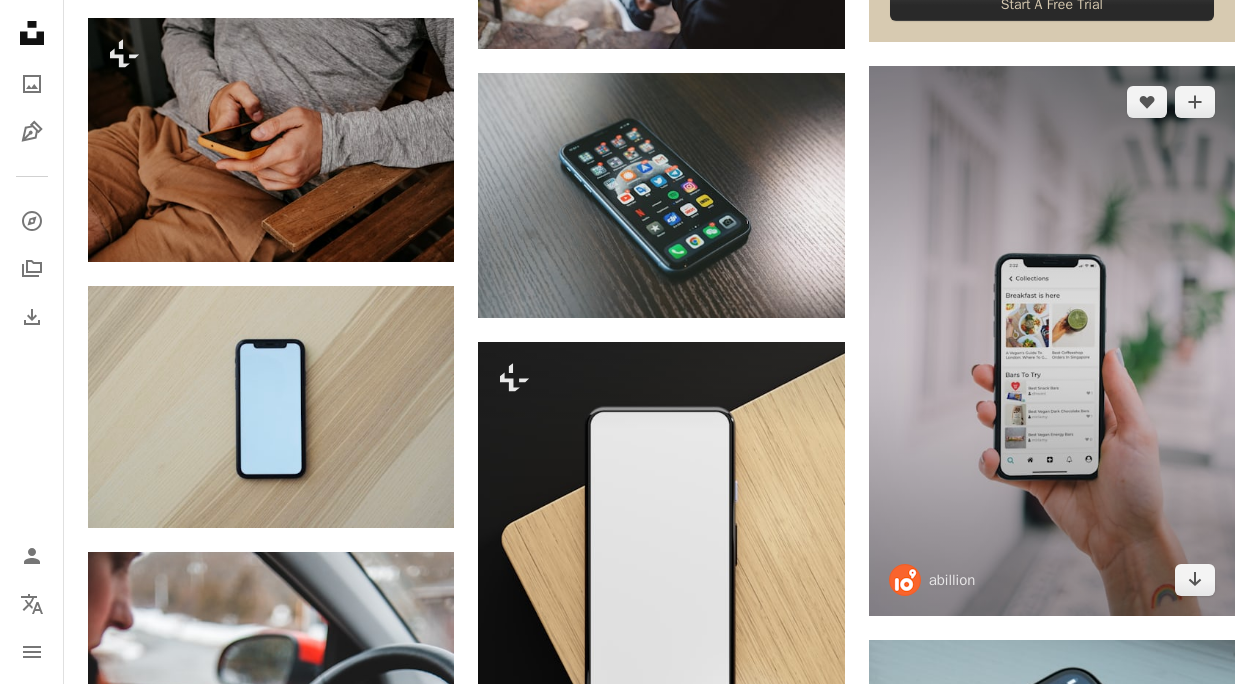 scroll, scrollTop: 959, scrollLeft: 0, axis: vertical 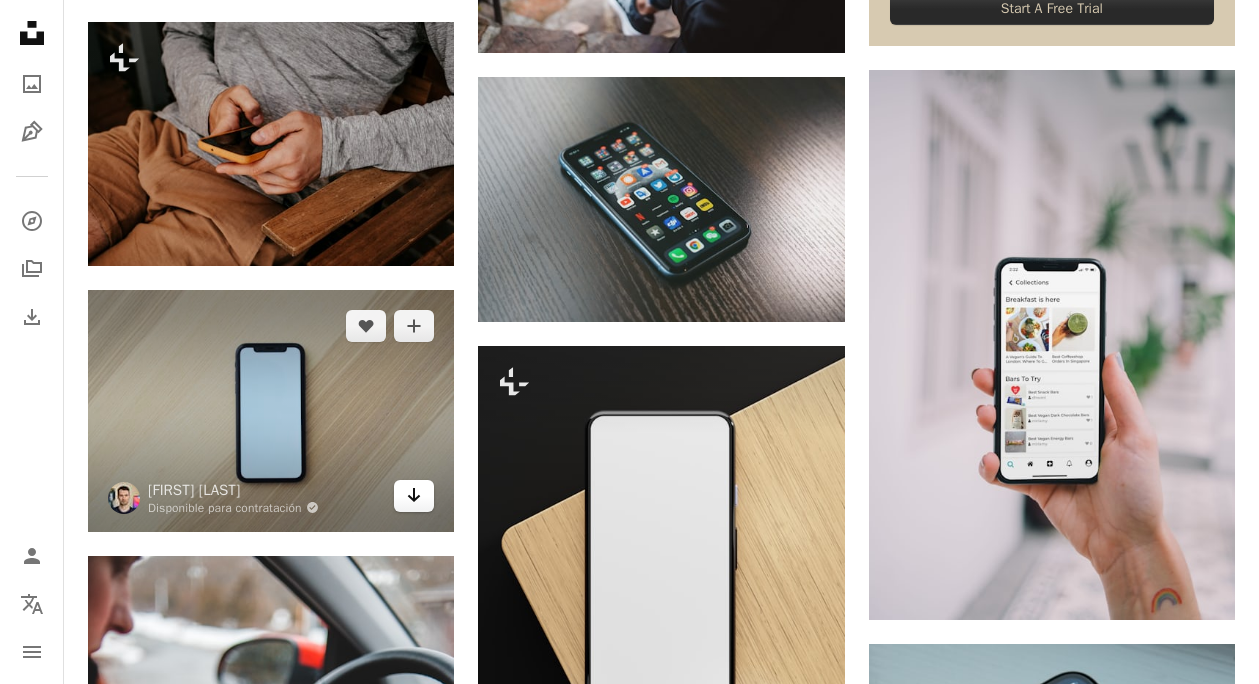 click on "Arrow pointing down" 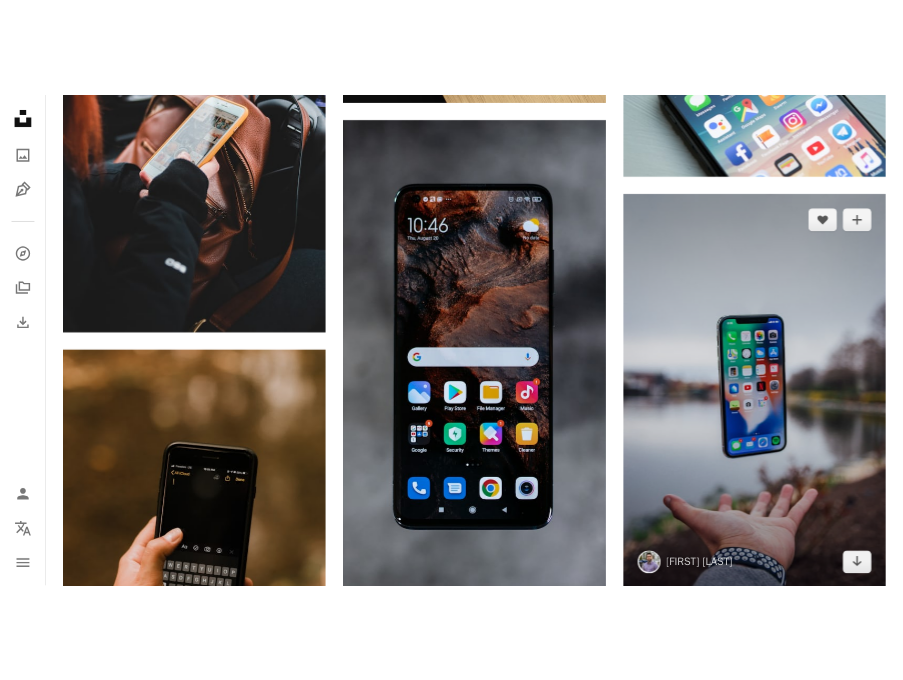 scroll, scrollTop: 1397, scrollLeft: 0, axis: vertical 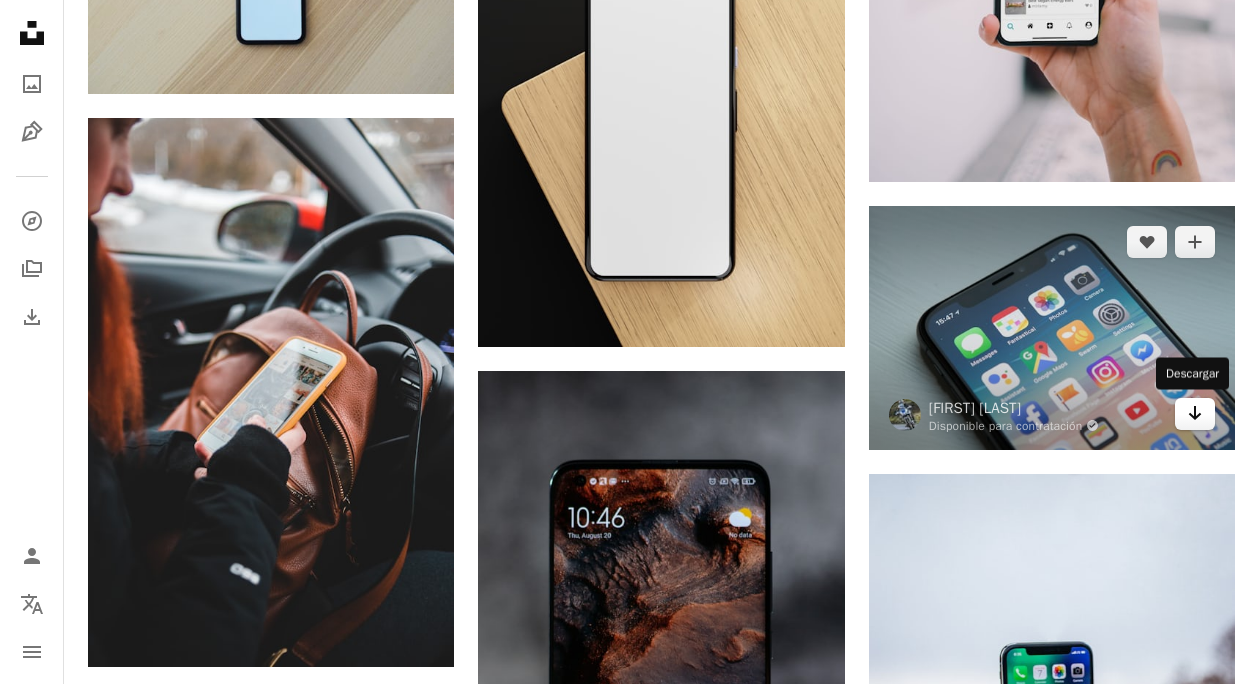 click on "Arrow pointing down" at bounding box center (1195, 414) 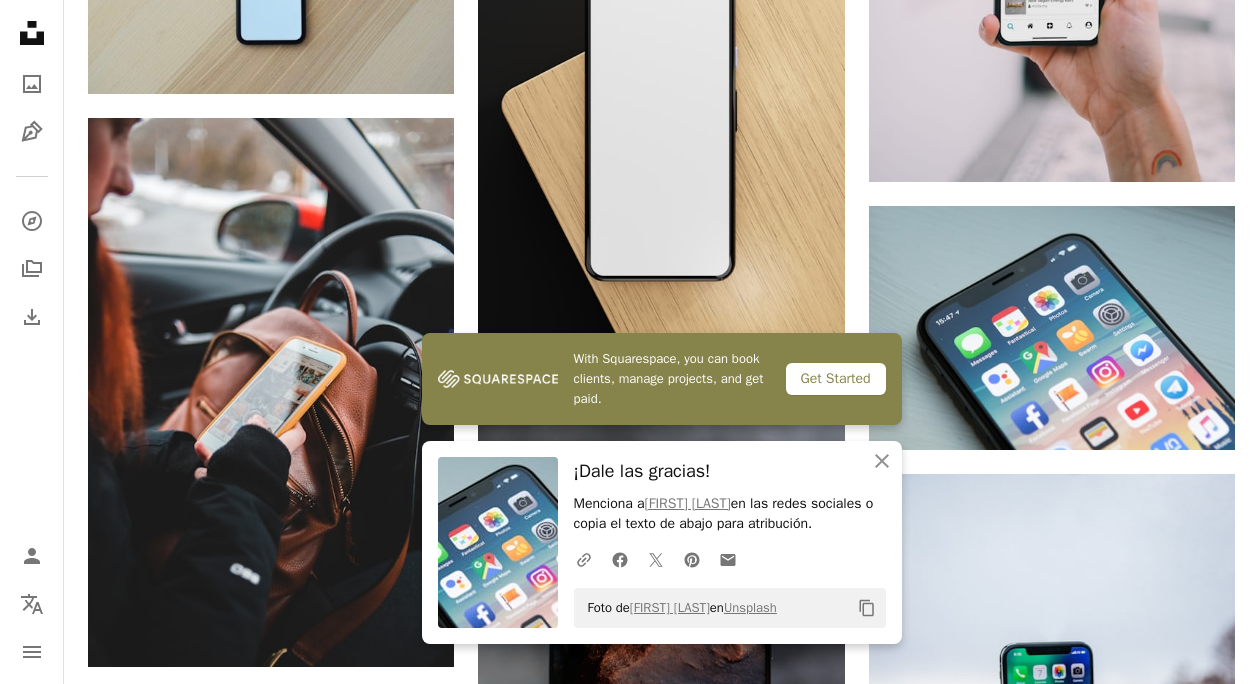 drag, startPoint x: 814, startPoint y: 610, endPoint x: 585, endPoint y: 613, distance: 229.01965 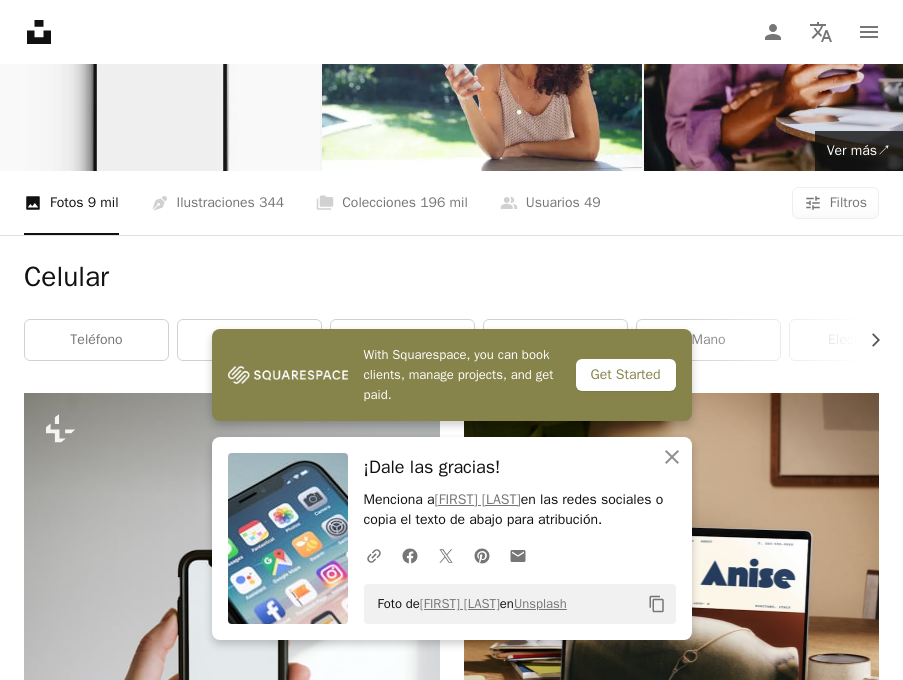 scroll, scrollTop: 0, scrollLeft: 0, axis: both 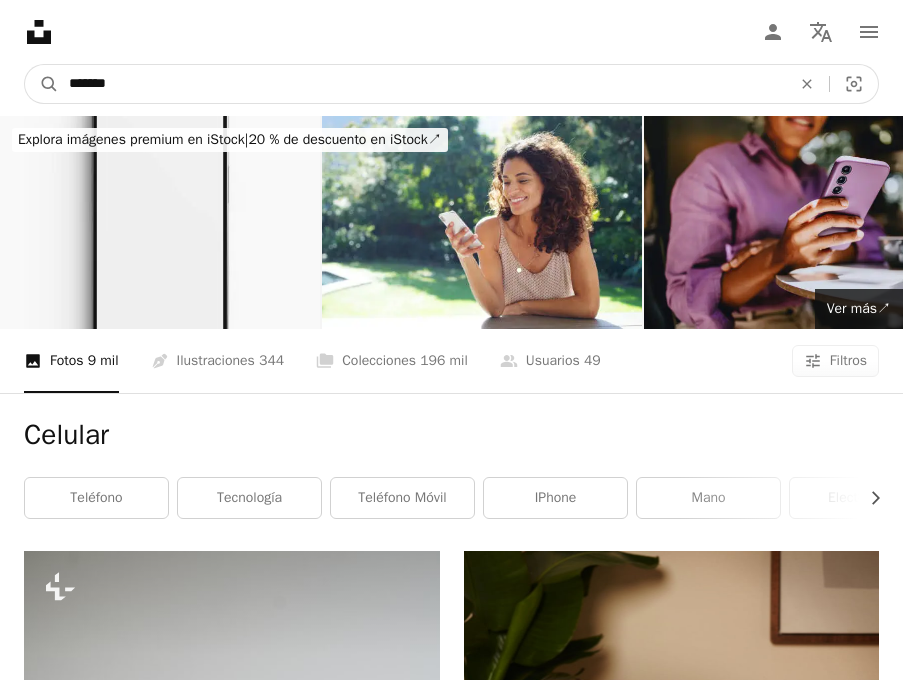 click on "*******" at bounding box center [422, 84] 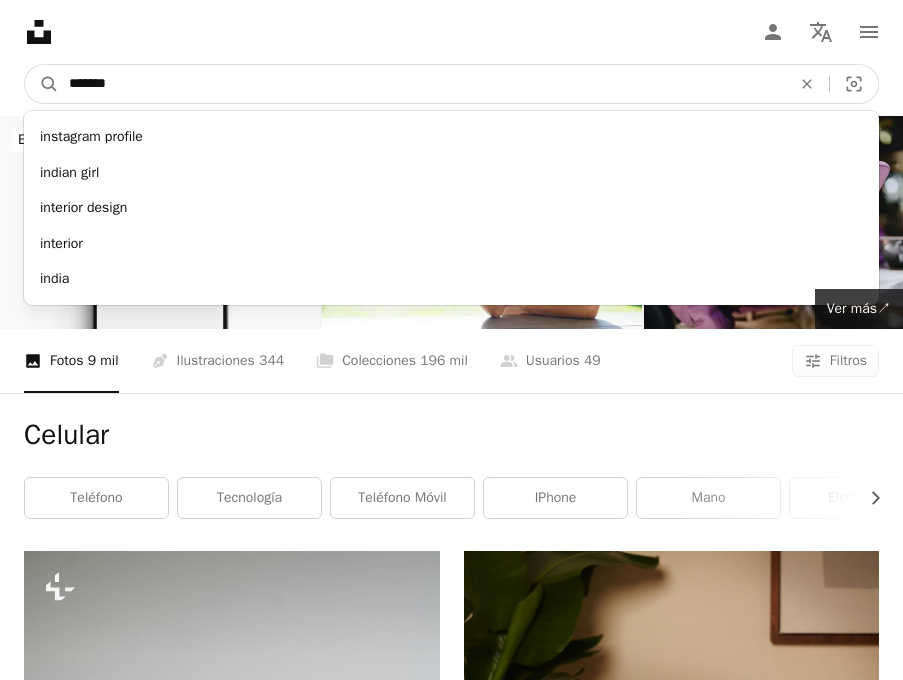 type on "********" 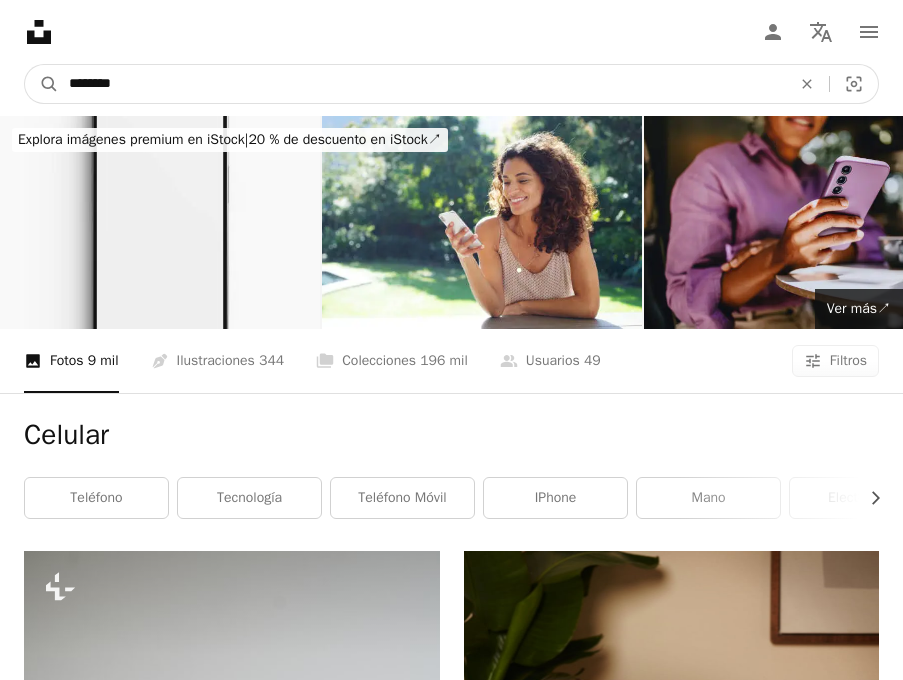 click on "A magnifying glass" at bounding box center (42, 84) 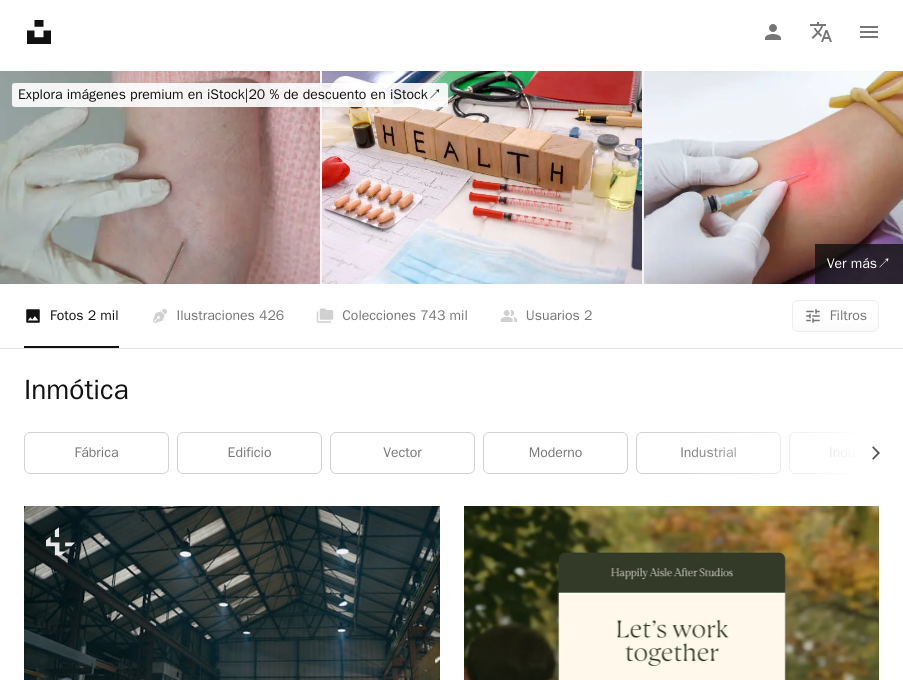 scroll, scrollTop: 0, scrollLeft: 0, axis: both 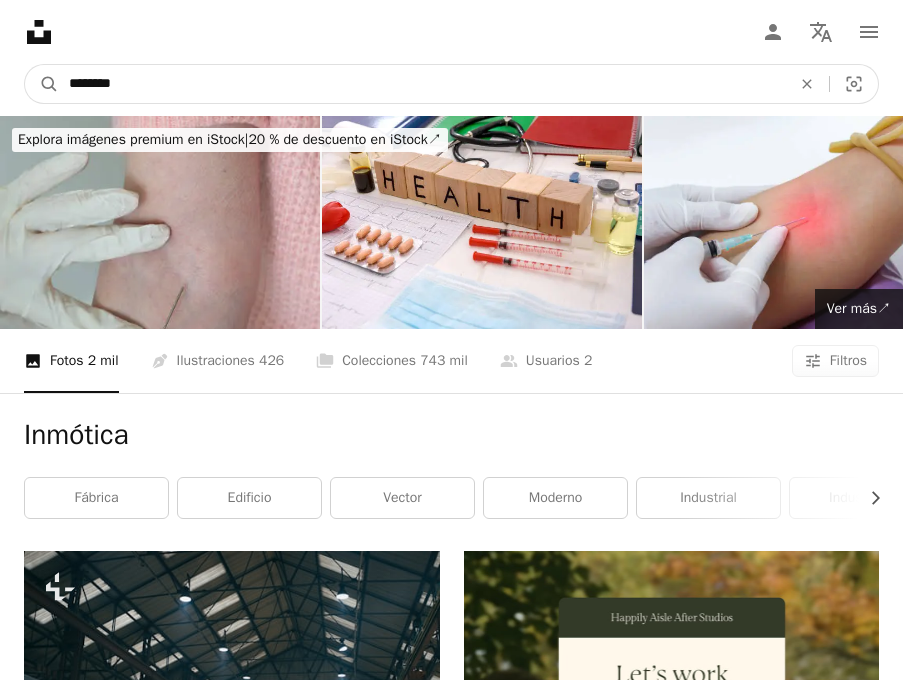 drag, startPoint x: 162, startPoint y: 84, endPoint x: 67, endPoint y: 85, distance: 95.005264 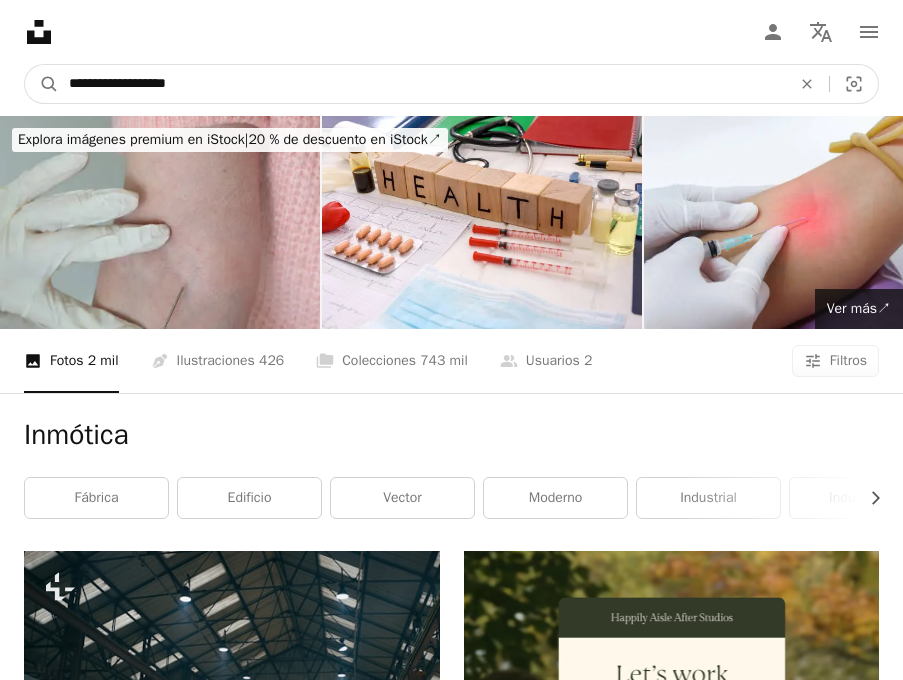 type on "**********" 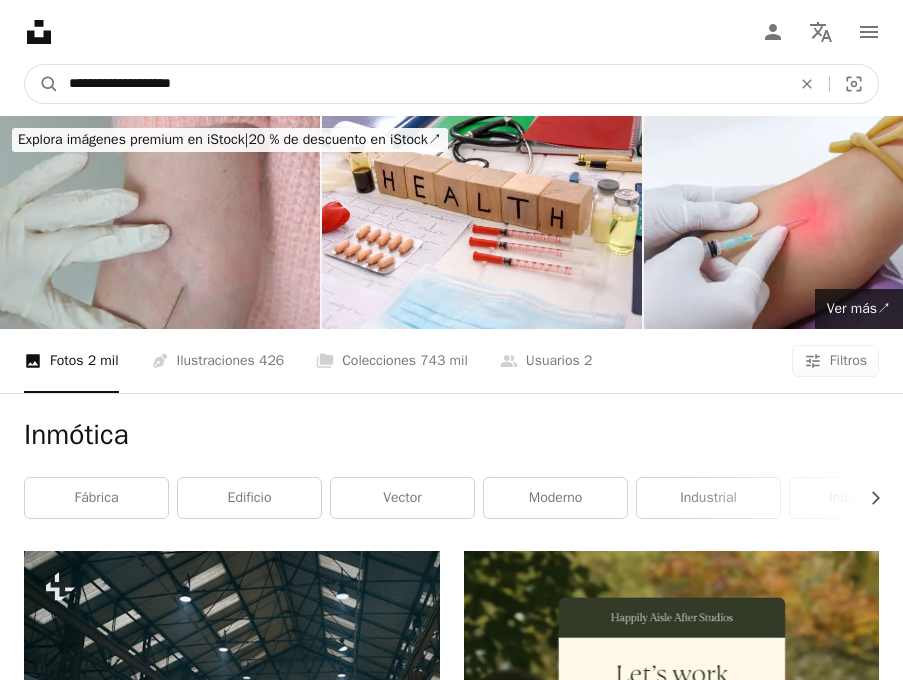click on "A magnifying glass" at bounding box center (42, 84) 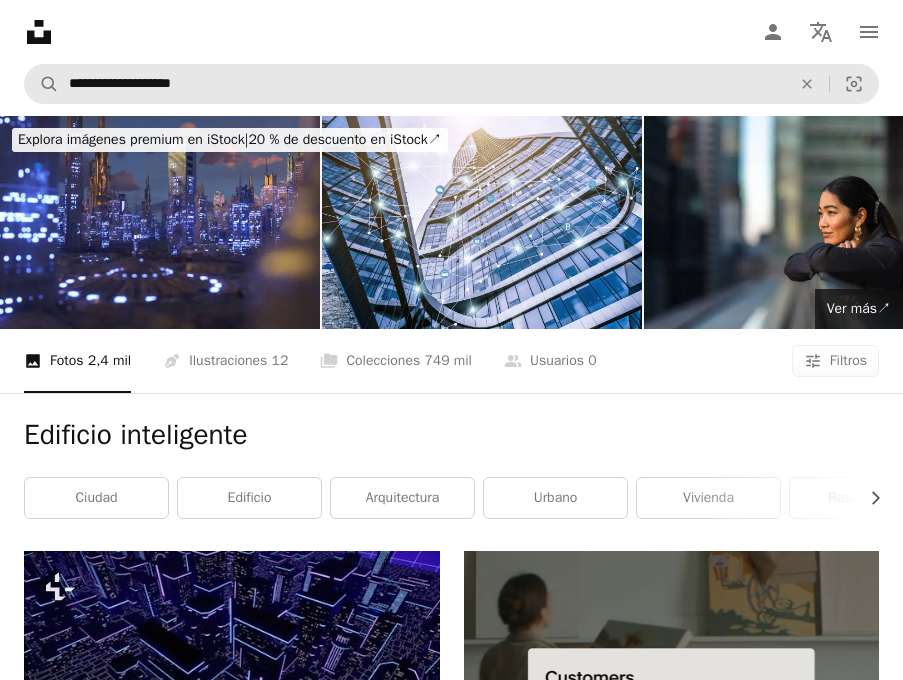 scroll, scrollTop: 0, scrollLeft: 0, axis: both 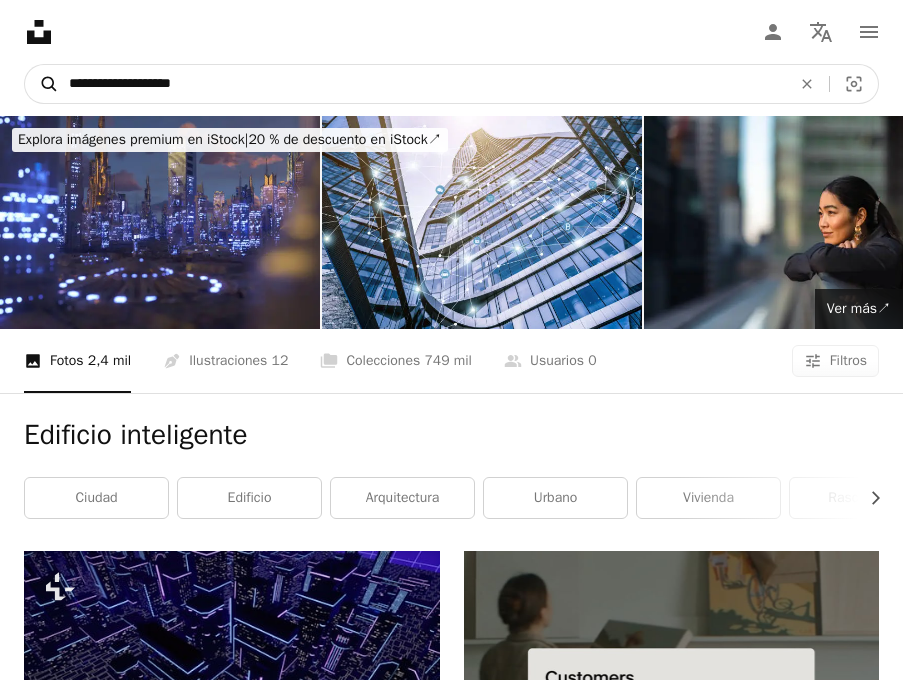 drag, startPoint x: 200, startPoint y: 87, endPoint x: 44, endPoint y: 84, distance: 156.02884 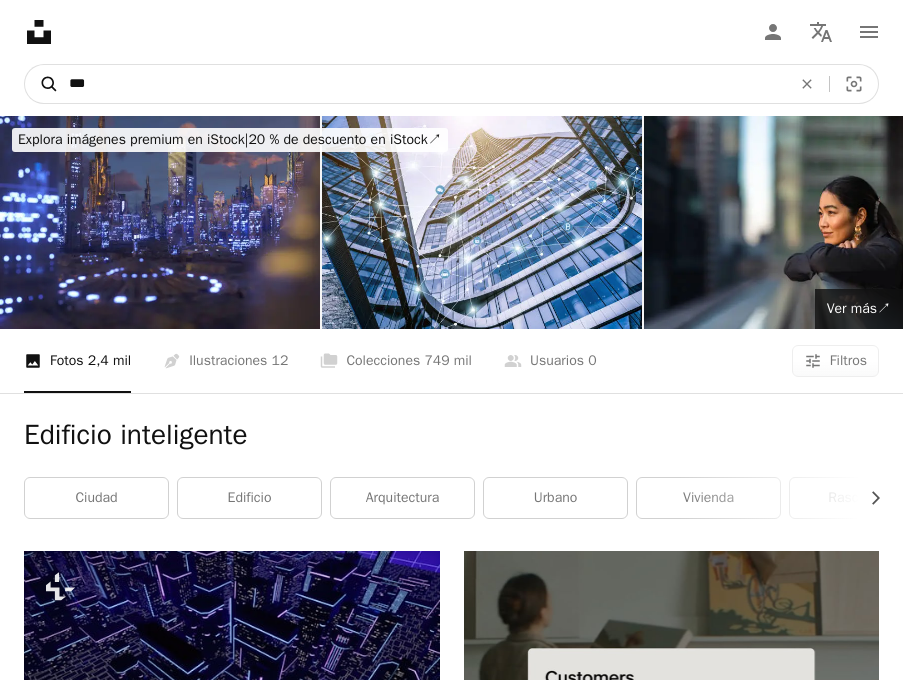 type on "****" 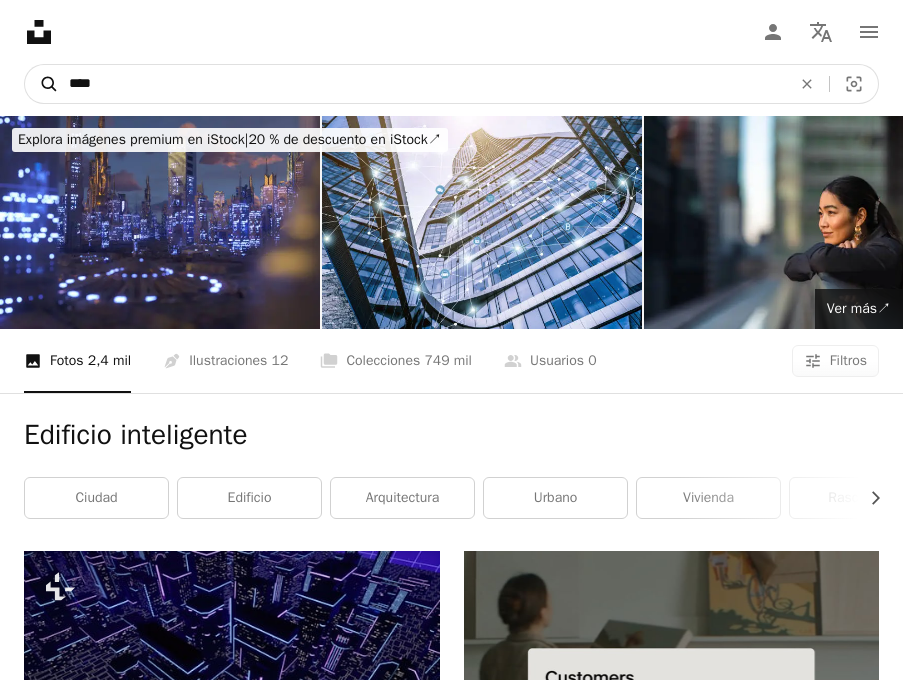 click on "A magnifying glass" at bounding box center [42, 84] 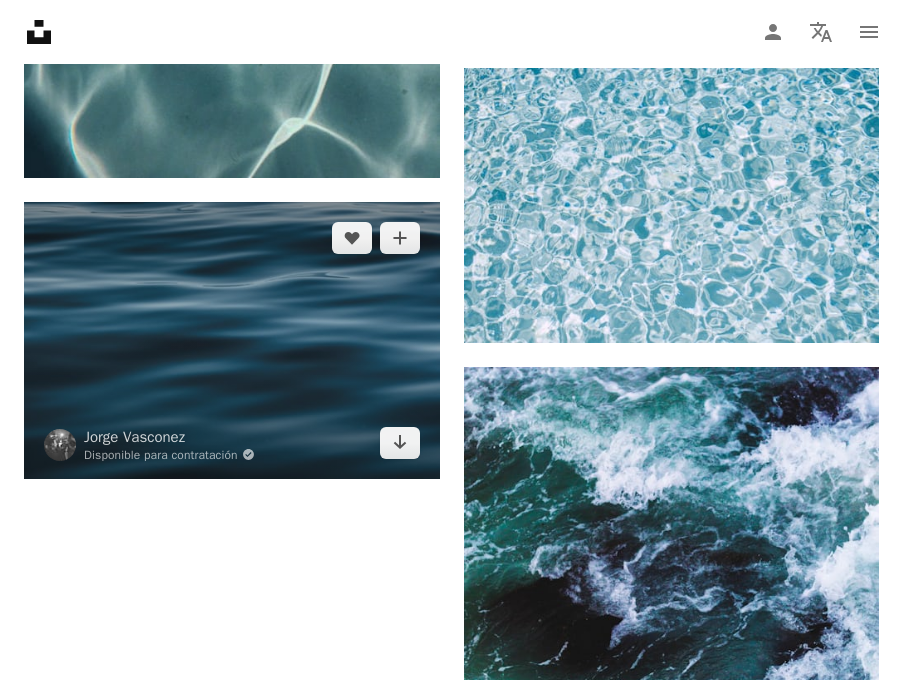 scroll, scrollTop: 4488, scrollLeft: 0, axis: vertical 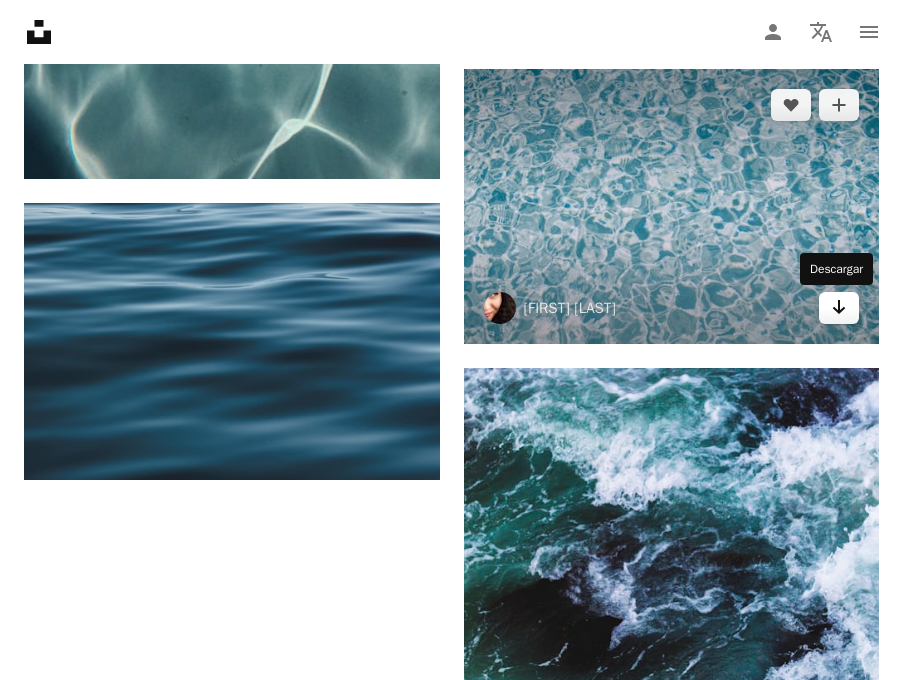 click on "Arrow pointing down" 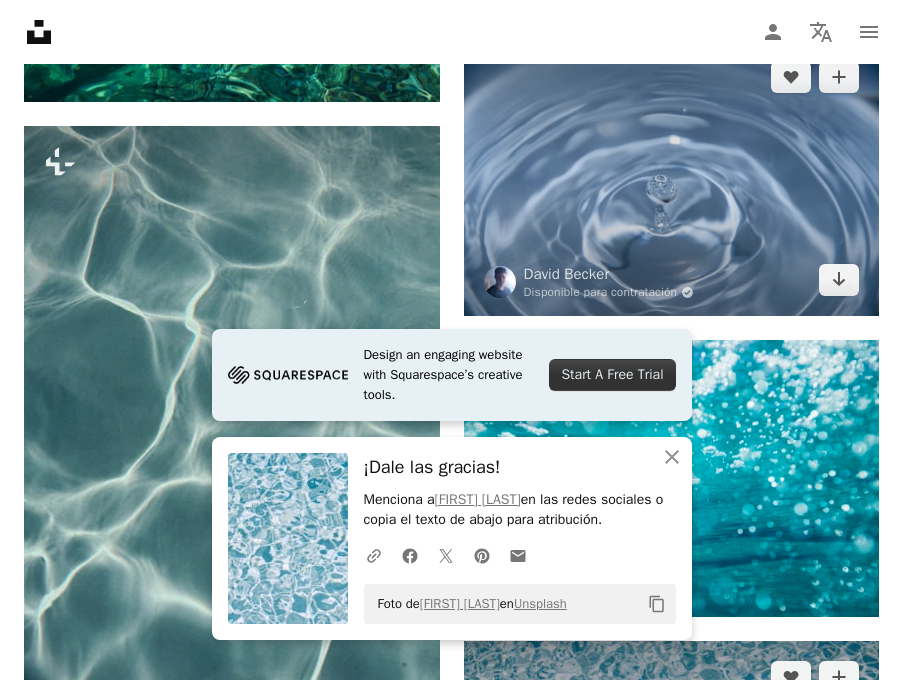 scroll, scrollTop: 3881, scrollLeft: 0, axis: vertical 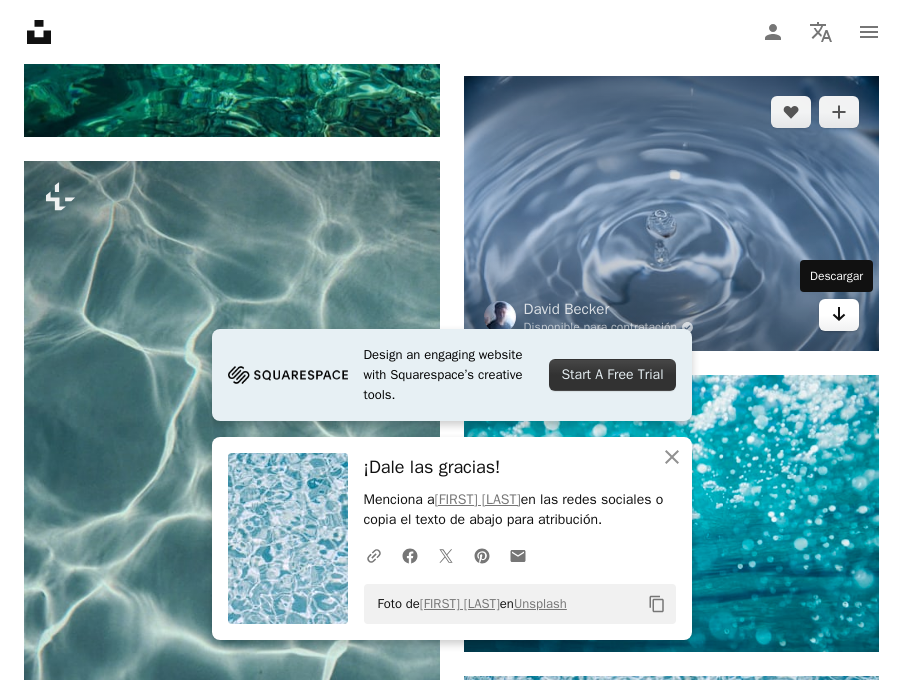 click 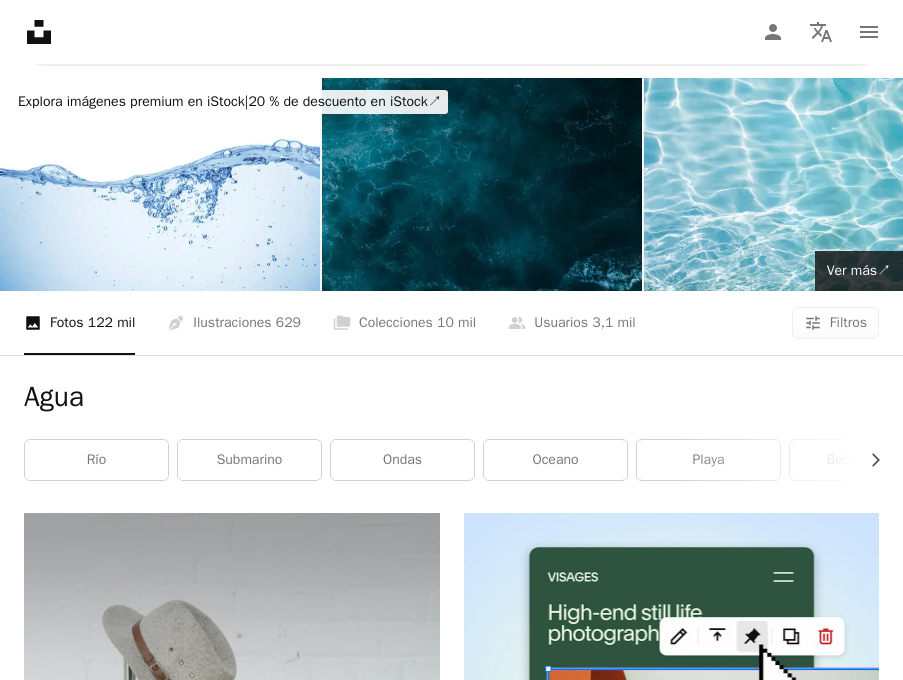 scroll, scrollTop: 0, scrollLeft: 0, axis: both 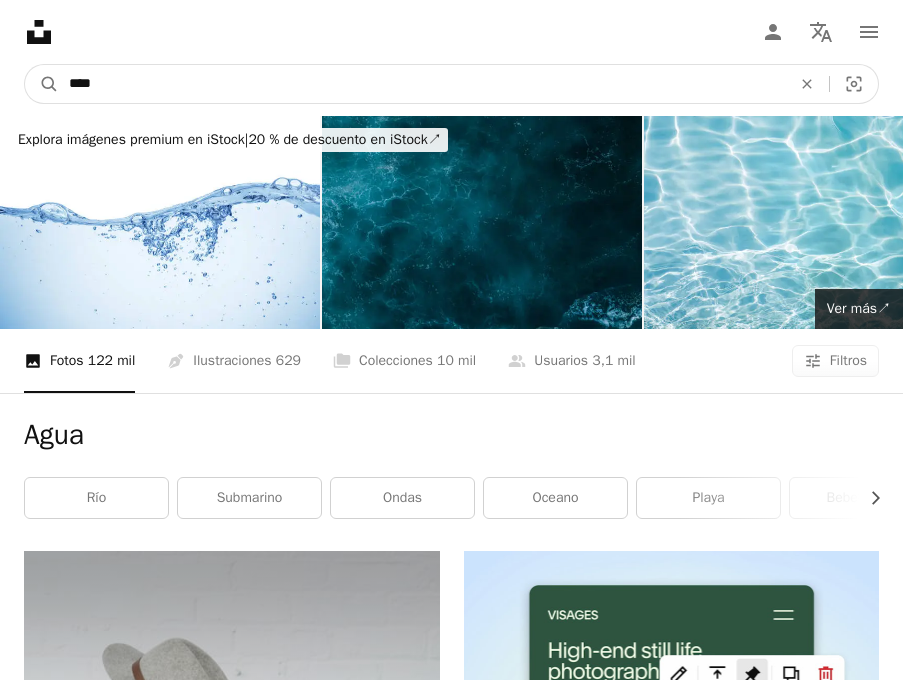 click on "****" at bounding box center (422, 84) 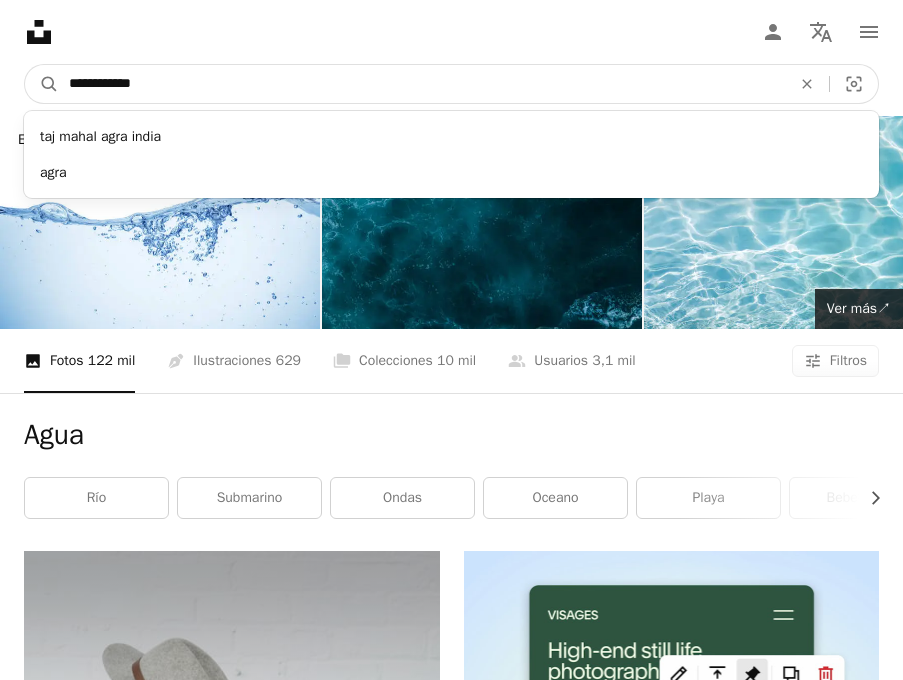 type on "**********" 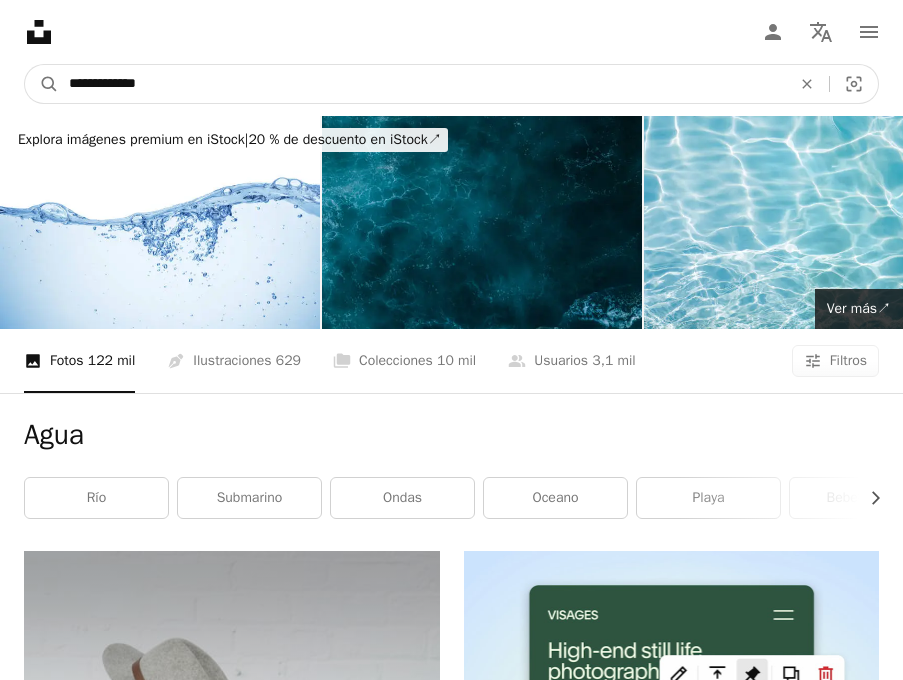 click on "A magnifying glass" at bounding box center (42, 84) 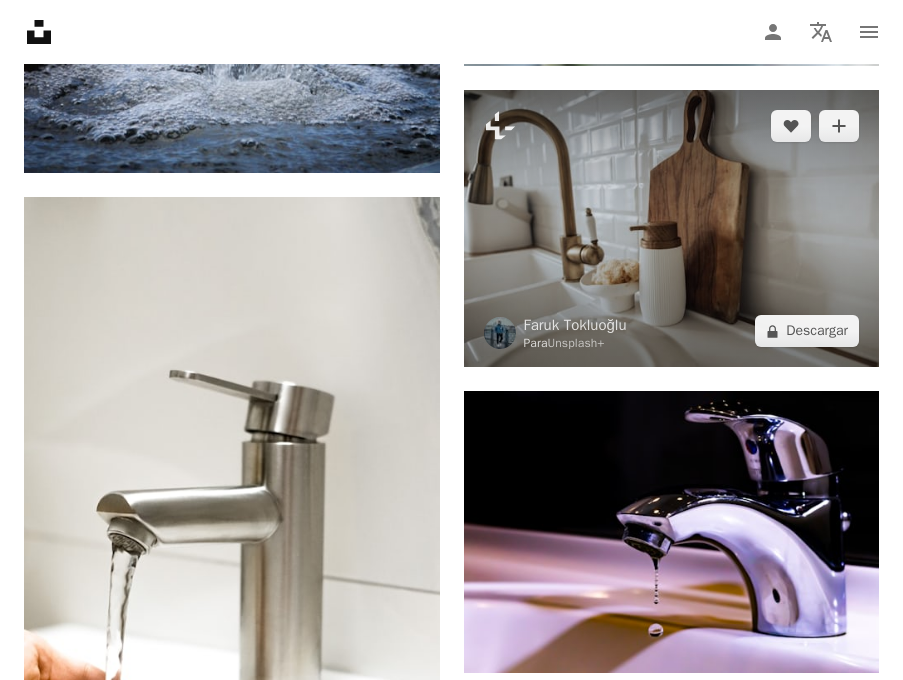 scroll, scrollTop: 3493, scrollLeft: 0, axis: vertical 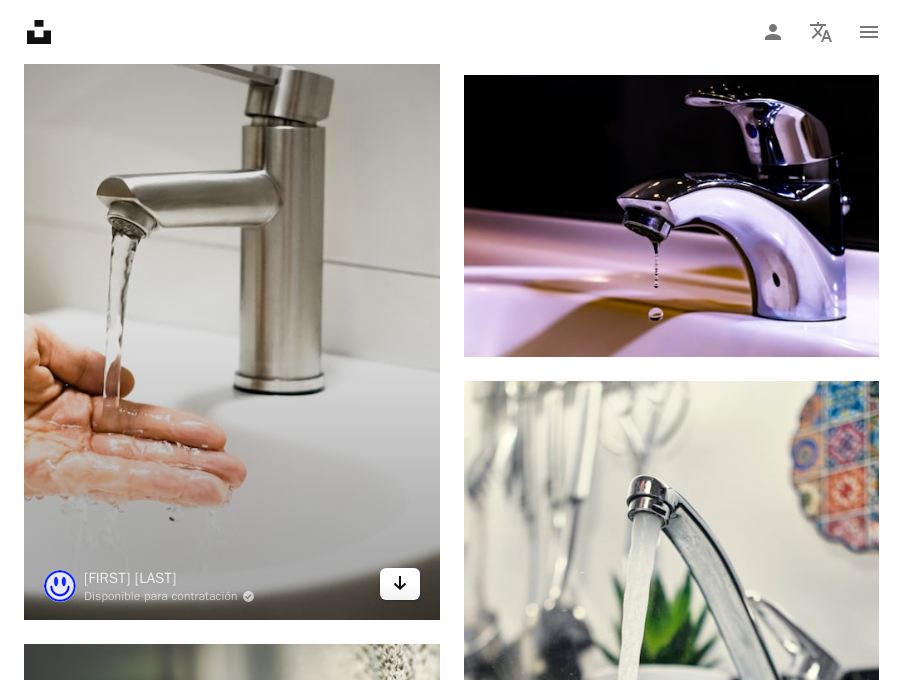 click on "Arrow pointing down" 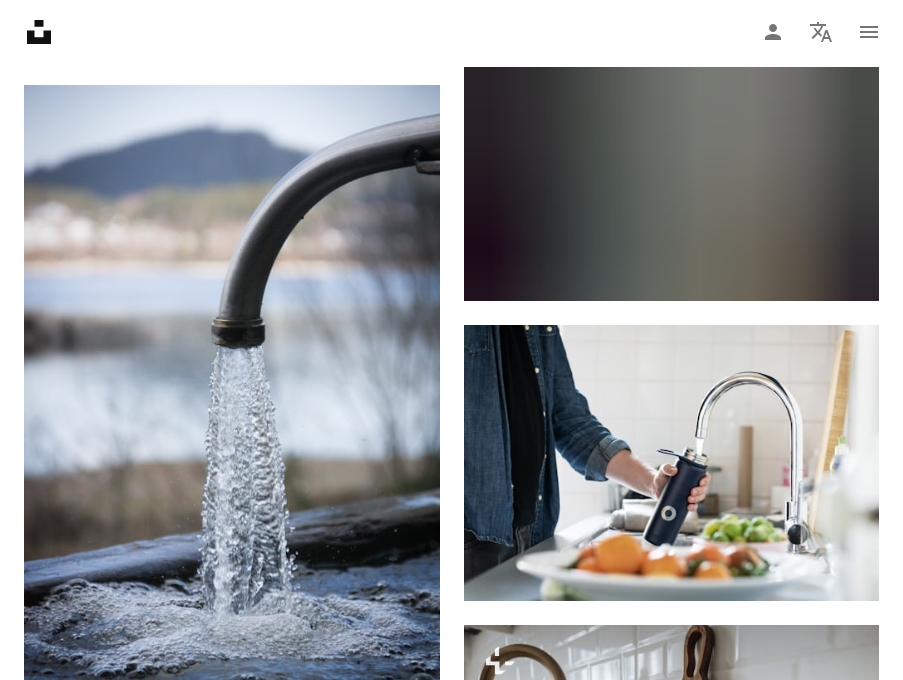 scroll, scrollTop: 1997, scrollLeft: 0, axis: vertical 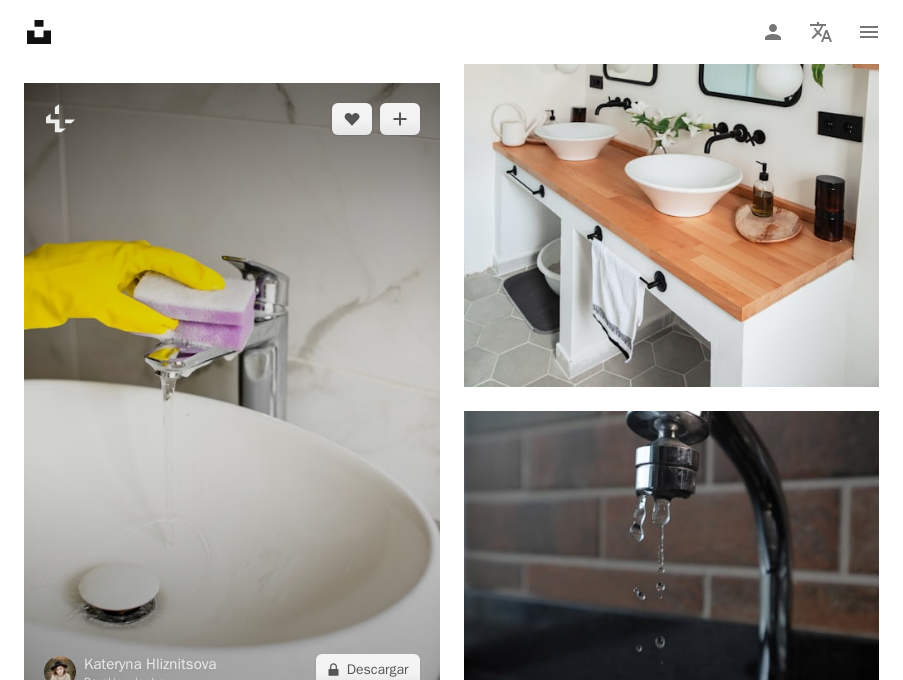 click at bounding box center [232, 394] 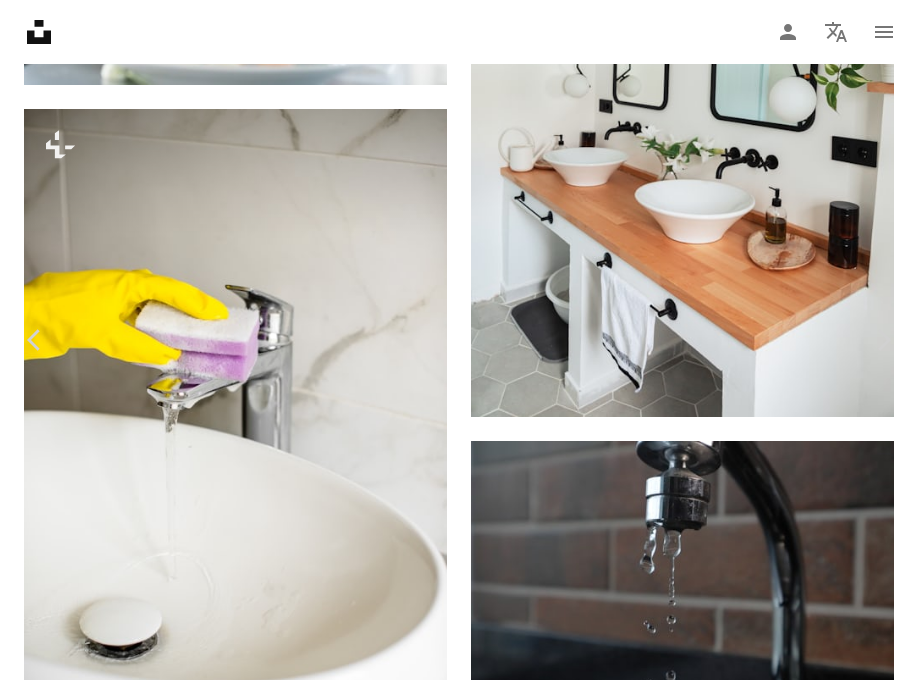 click on "An X shape" at bounding box center [20, 20] 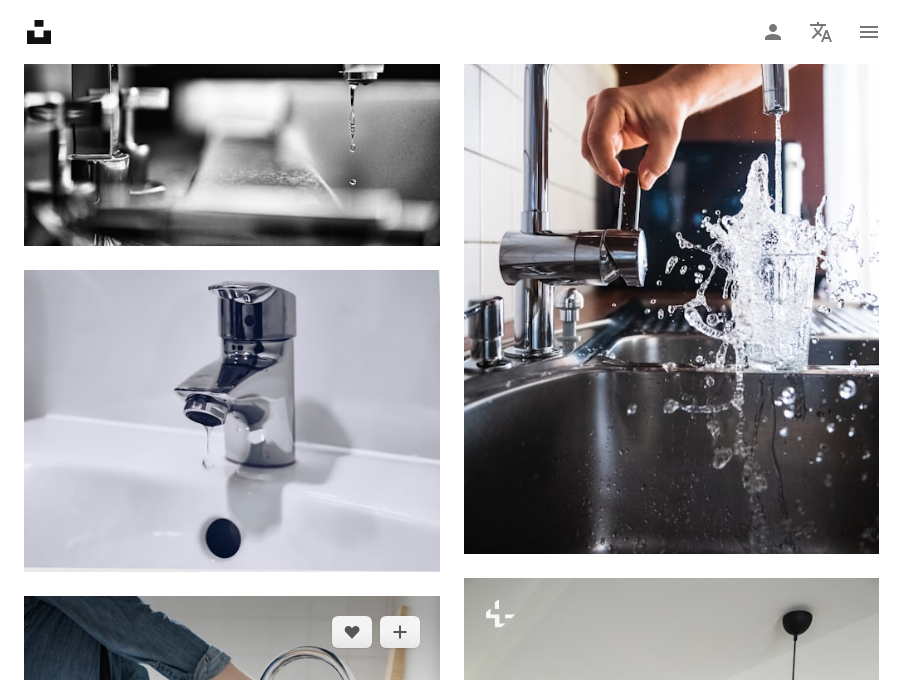 scroll, scrollTop: 1211, scrollLeft: 0, axis: vertical 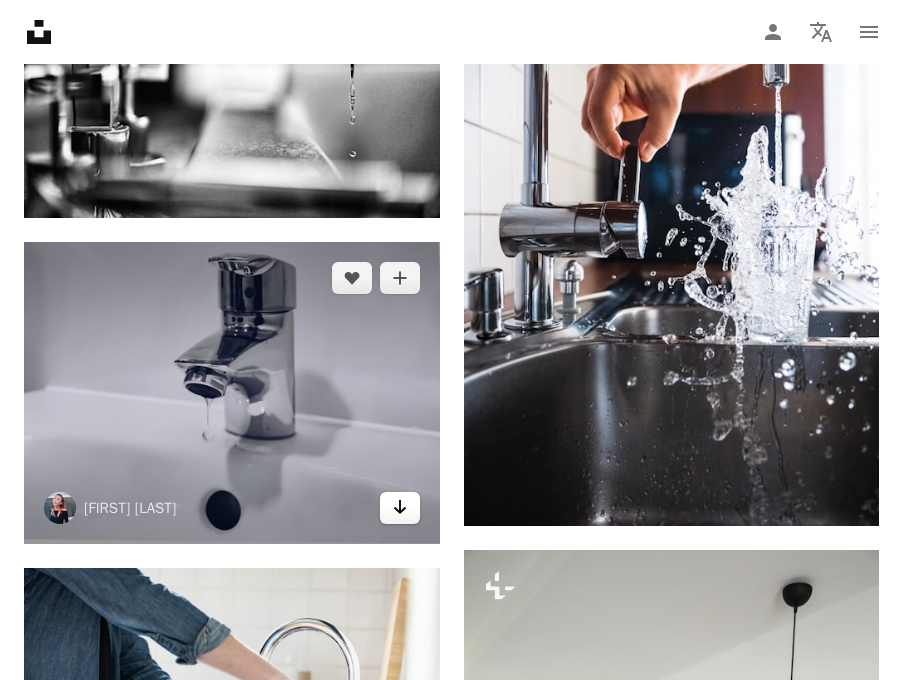 click 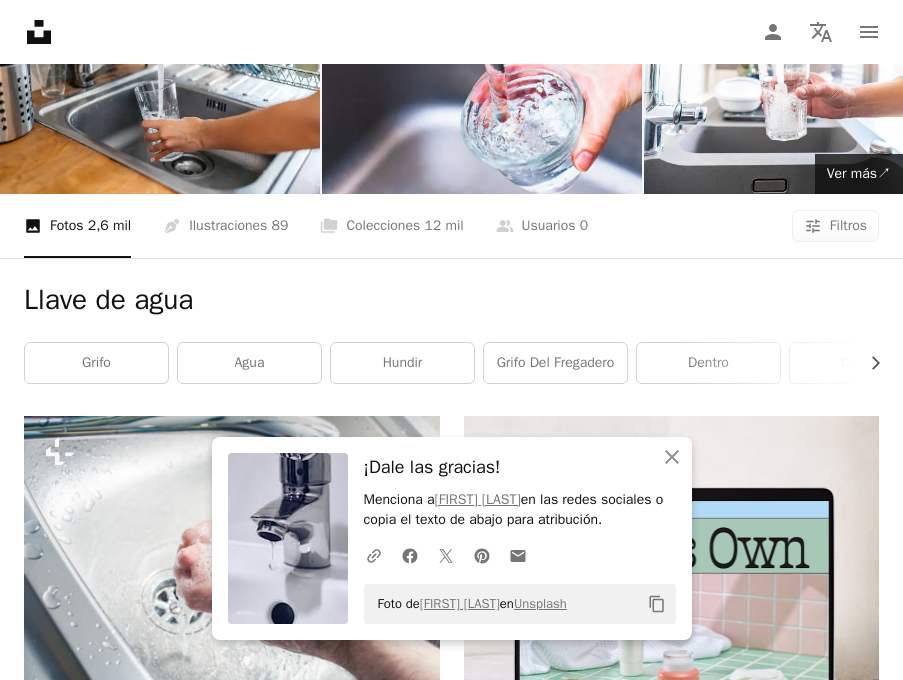 scroll, scrollTop: 0, scrollLeft: 0, axis: both 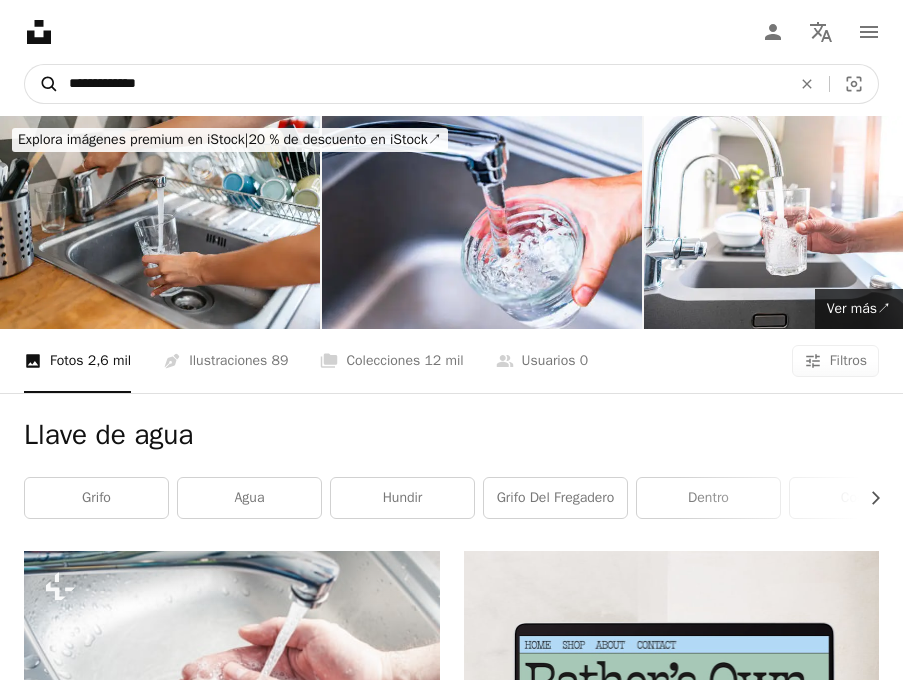 drag, startPoint x: 197, startPoint y: 85, endPoint x: 53, endPoint y: 82, distance: 144.03125 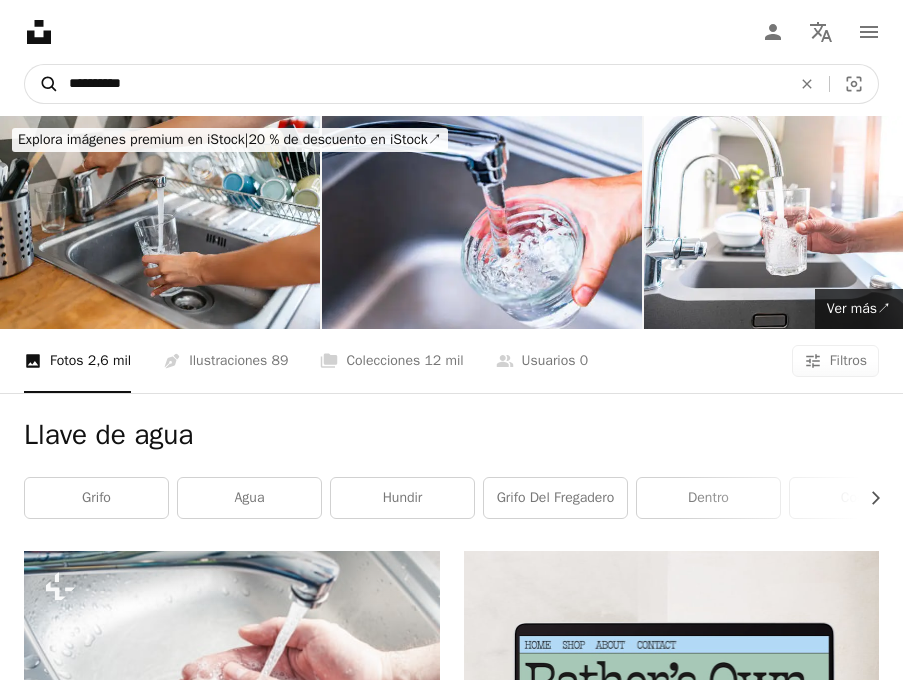type on "**********" 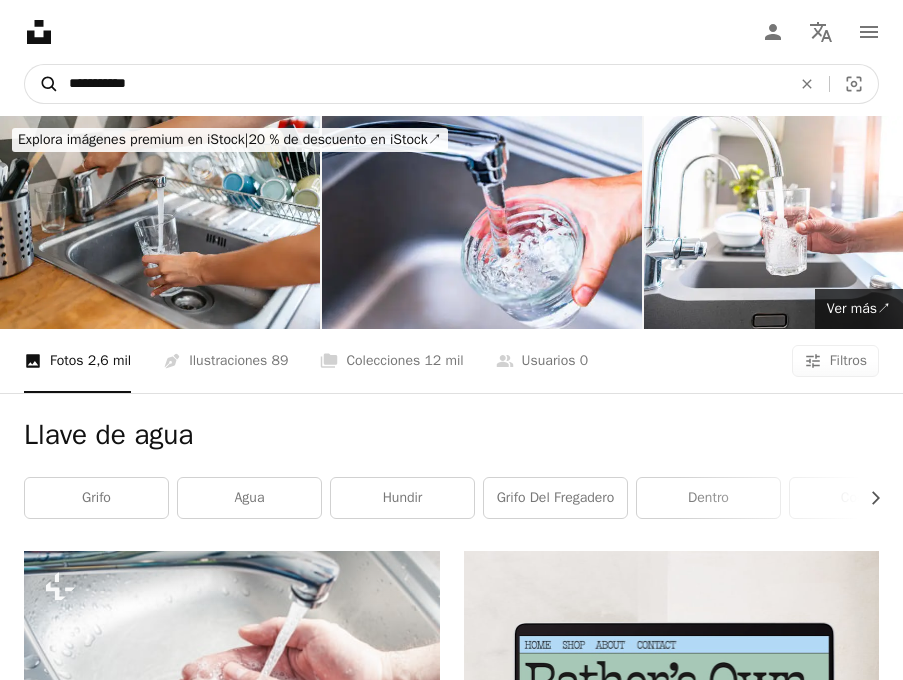 click on "A magnifying glass" at bounding box center [42, 84] 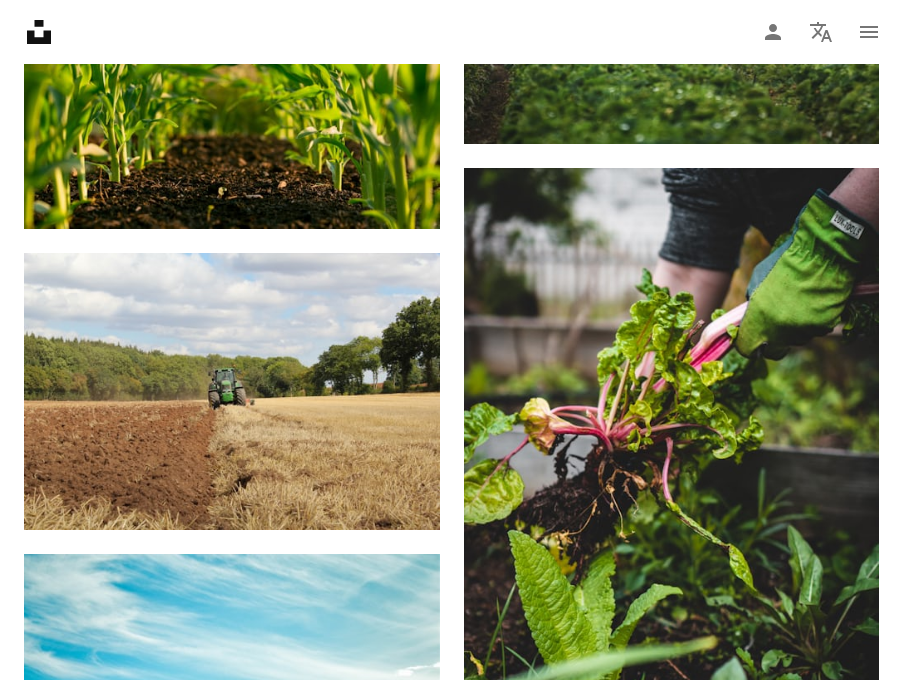 scroll, scrollTop: 869, scrollLeft: 0, axis: vertical 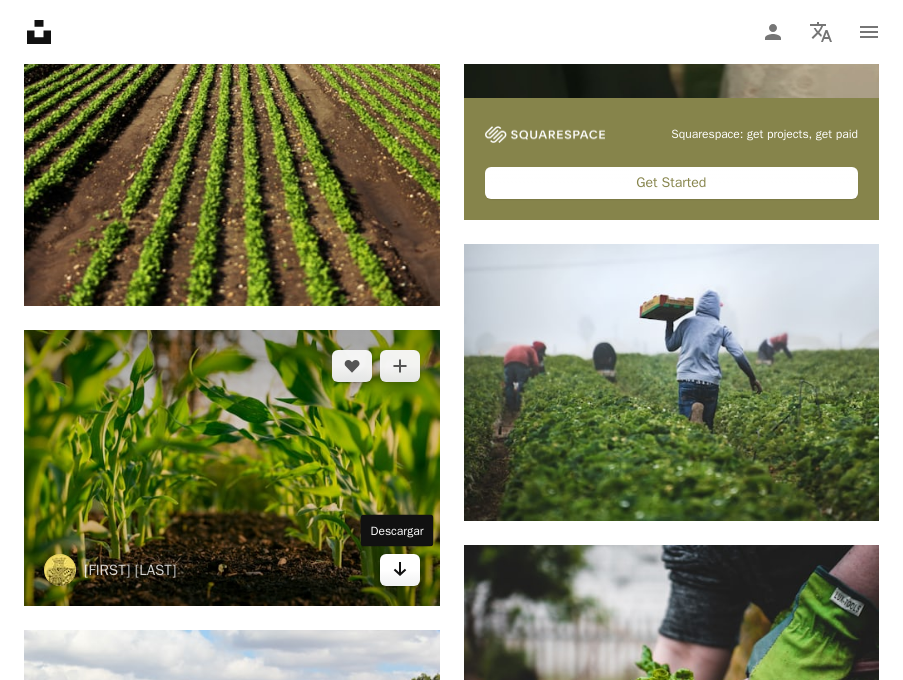 click on "Arrow pointing down" 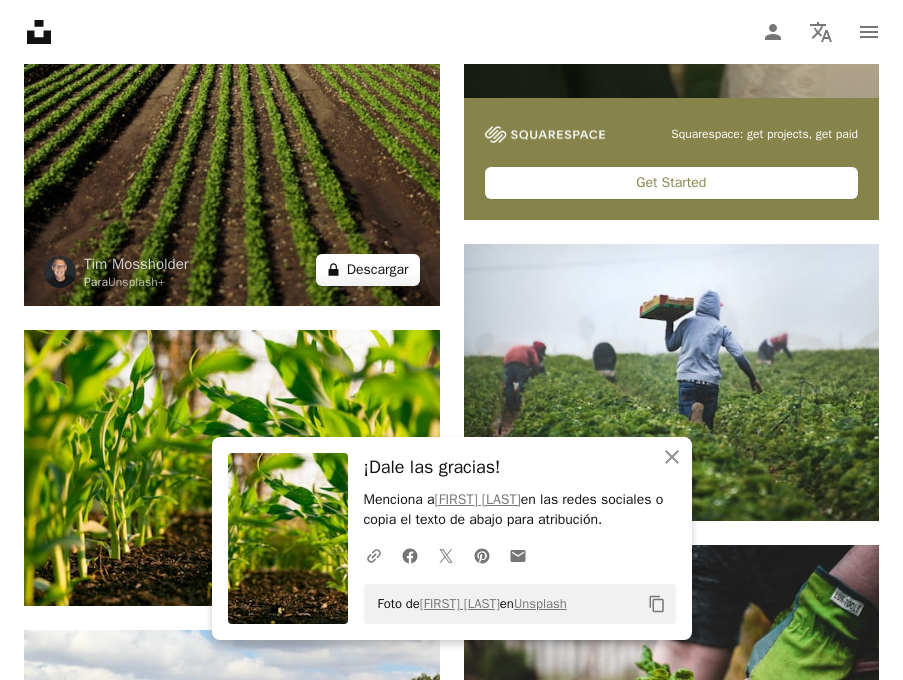 click on "A lock Descargar" at bounding box center [368, 270] 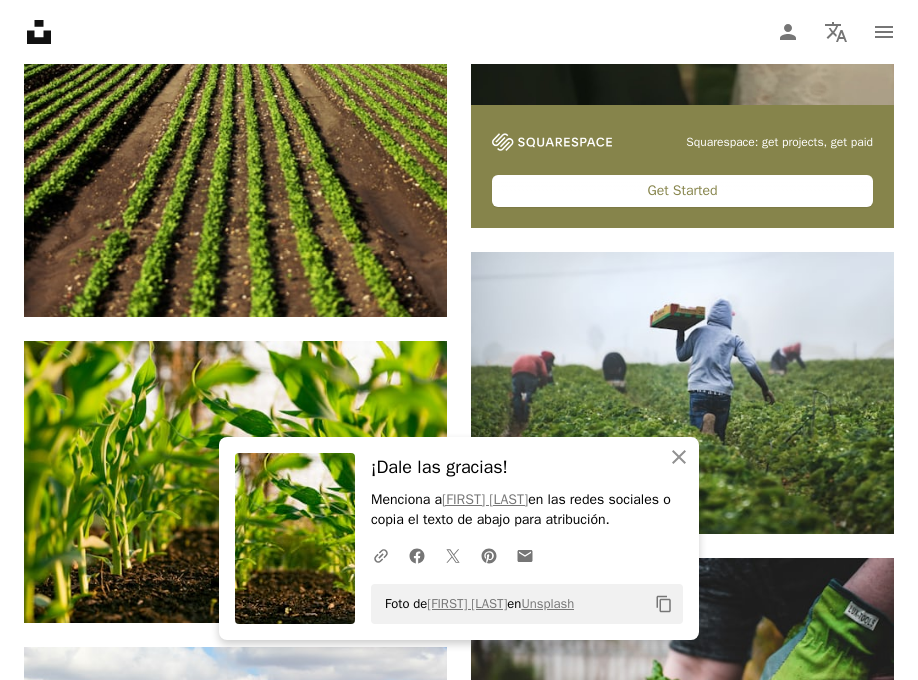 click on "An X shape" at bounding box center (20, 20) 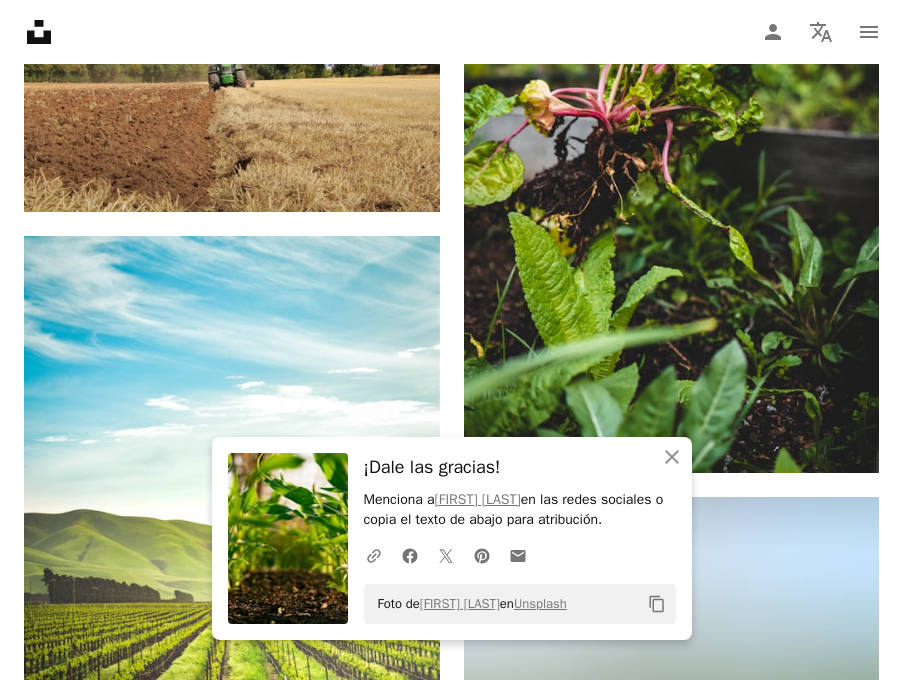 scroll, scrollTop: 1934, scrollLeft: 0, axis: vertical 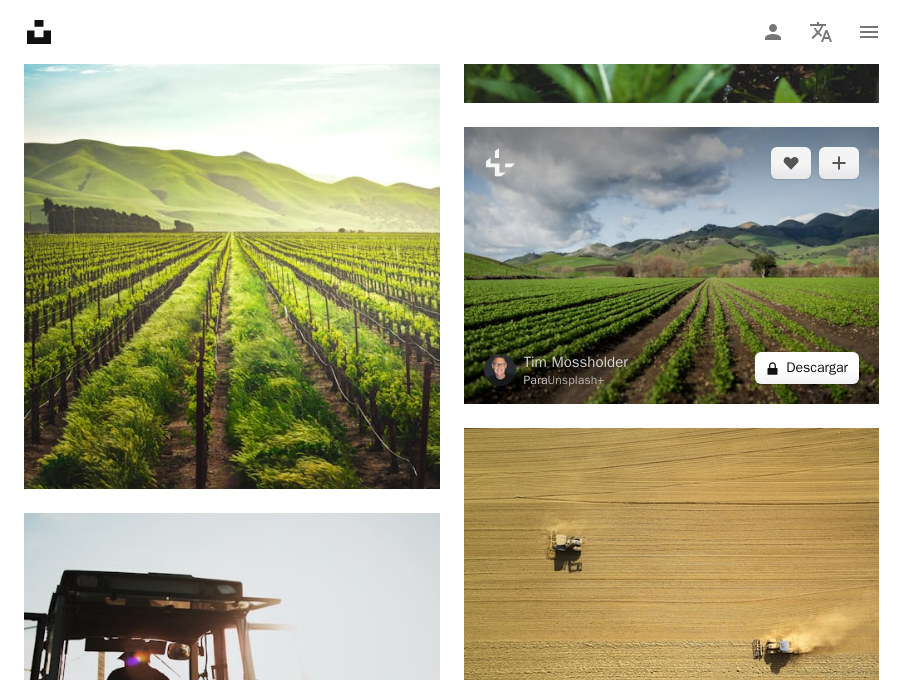 click on "A lock Descargar" at bounding box center (807, 368) 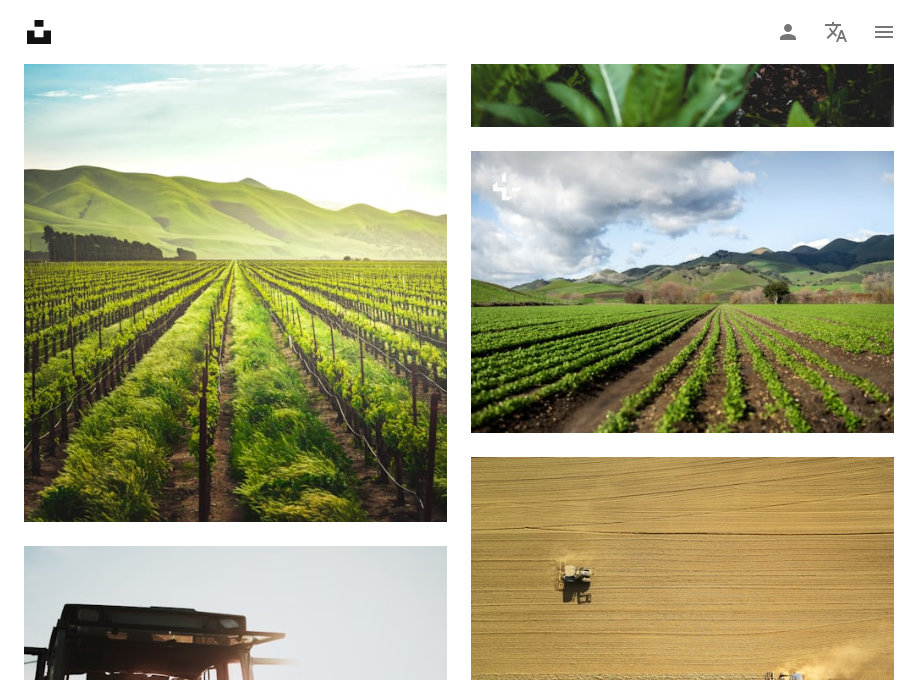 click on "An X shape" at bounding box center [20, 20] 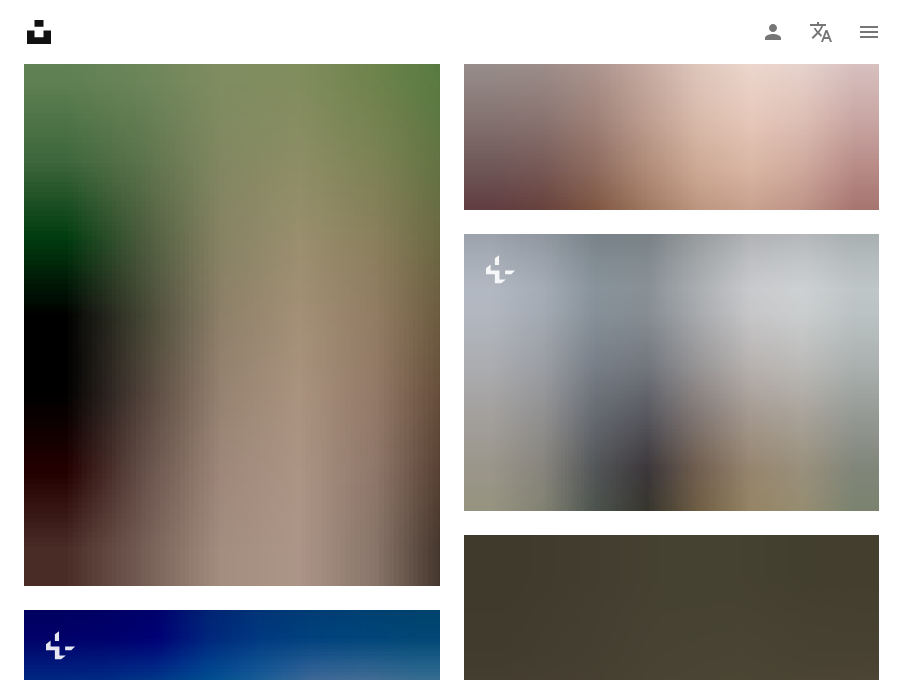 scroll, scrollTop: 3464, scrollLeft: 0, axis: vertical 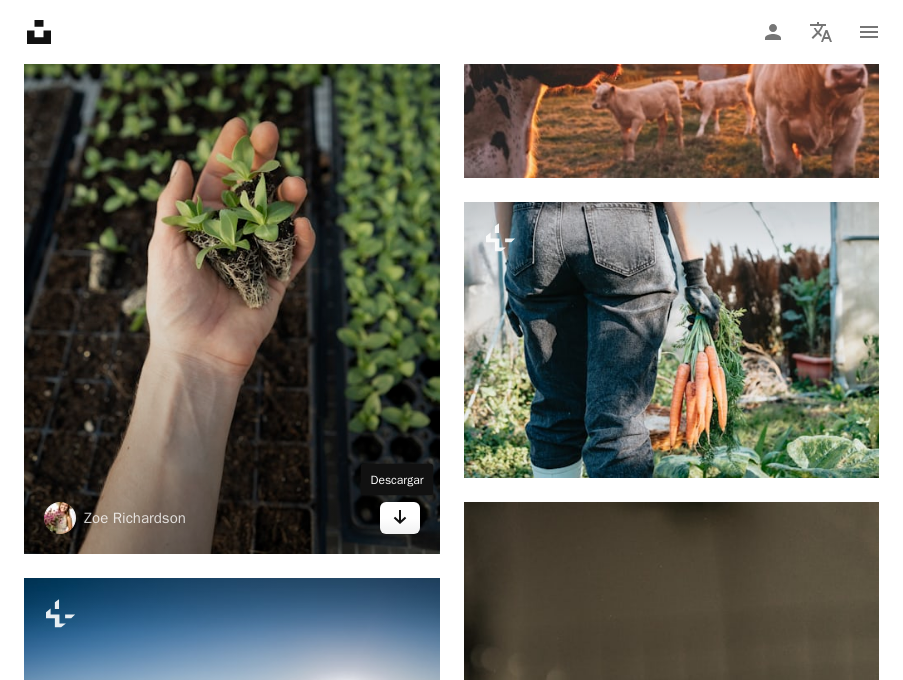 click on "Arrow pointing down" 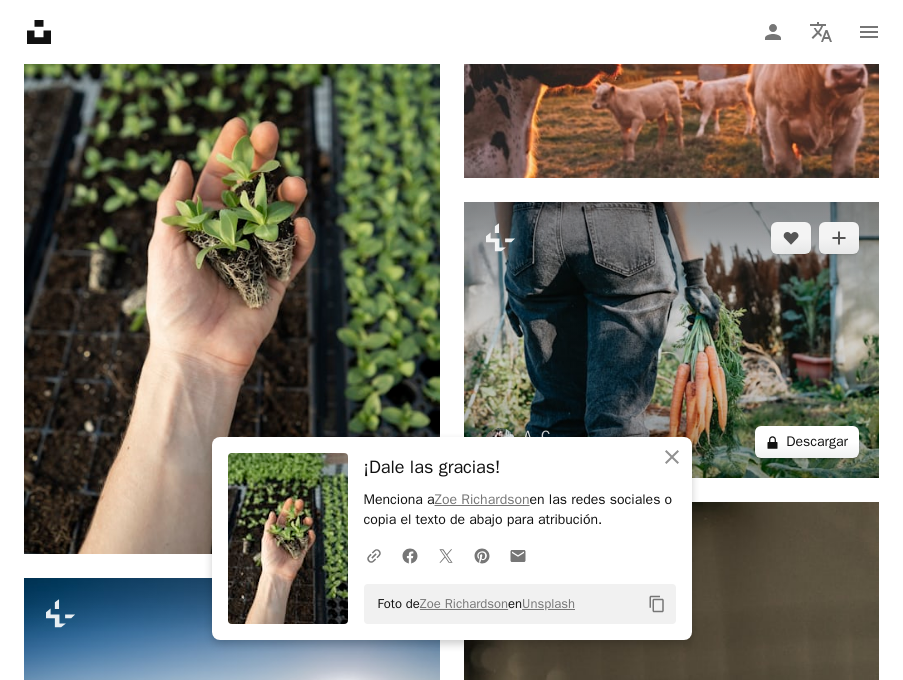click on "A lock Descargar" at bounding box center (807, 442) 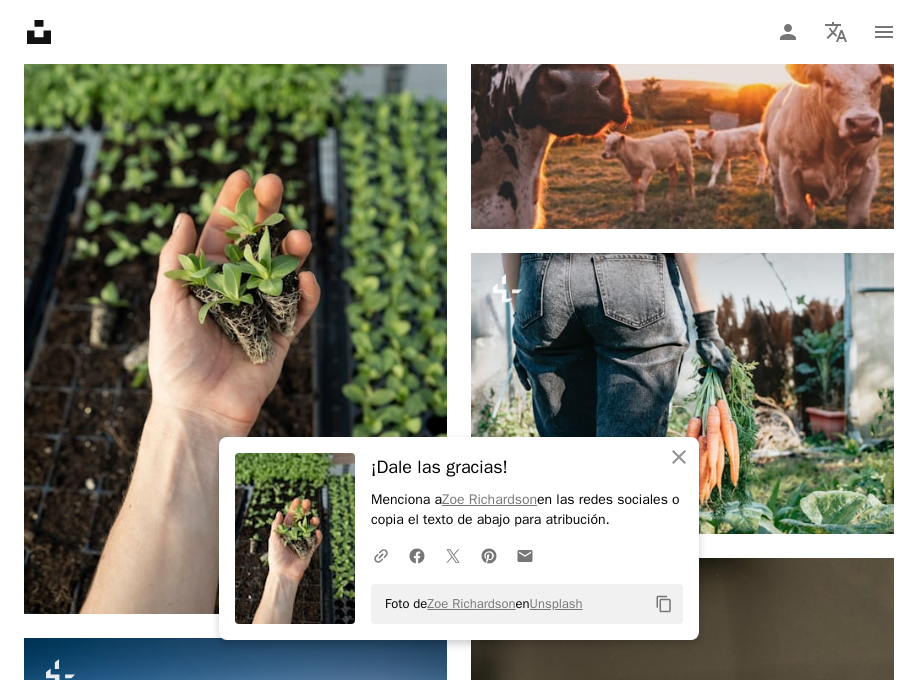 click on "An X shape" at bounding box center [20, 20] 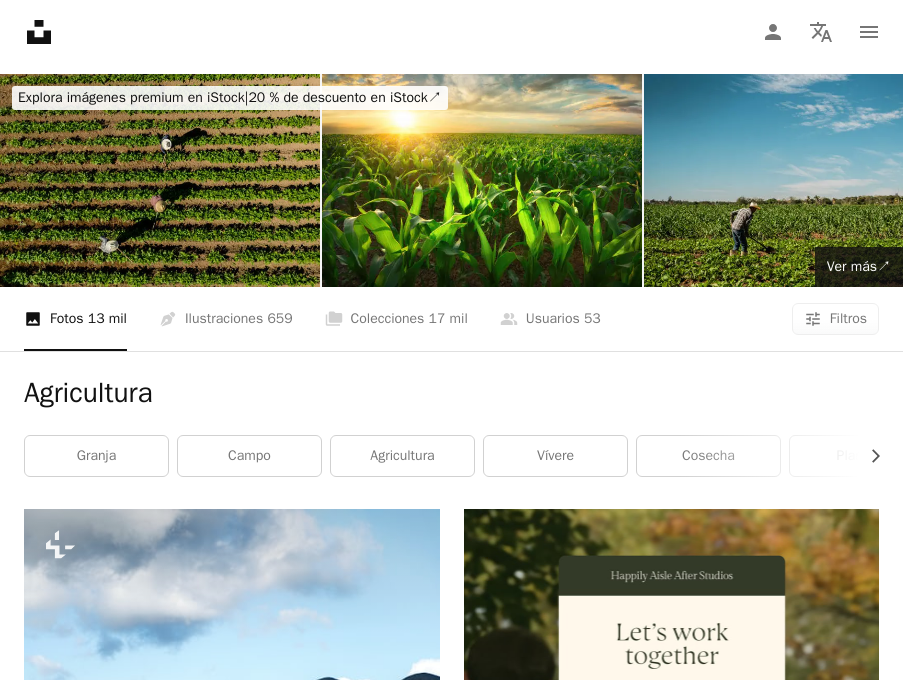 scroll, scrollTop: 0, scrollLeft: 0, axis: both 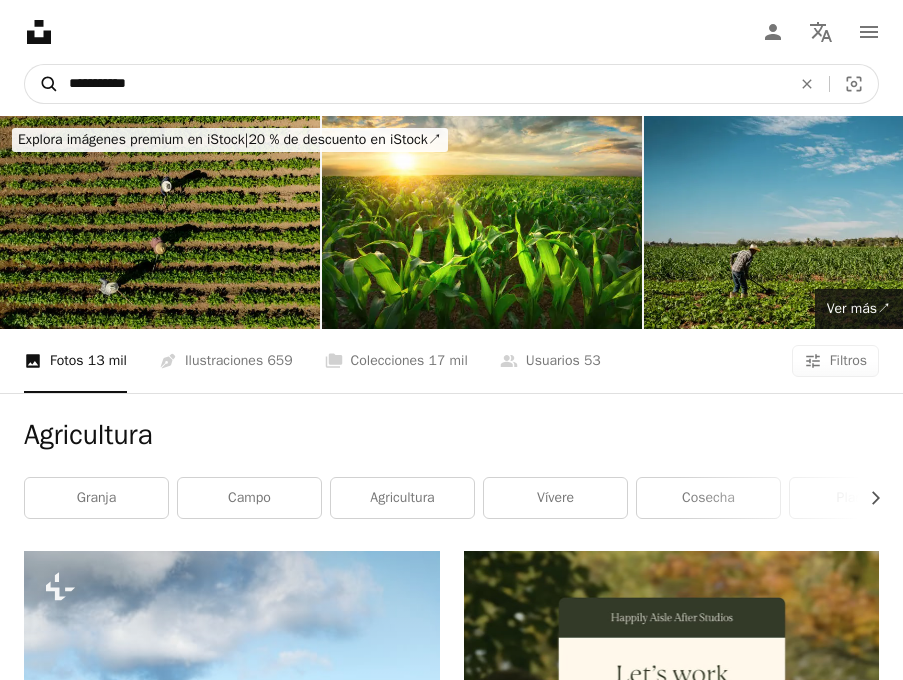 drag, startPoint x: 161, startPoint y: 85, endPoint x: 48, endPoint y: 85, distance: 113 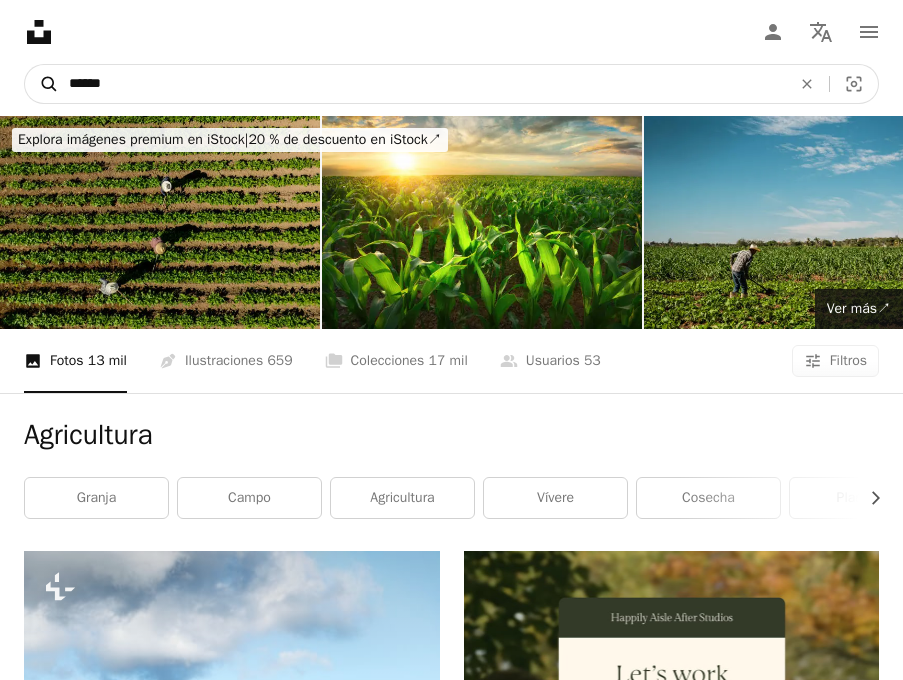type on "*******" 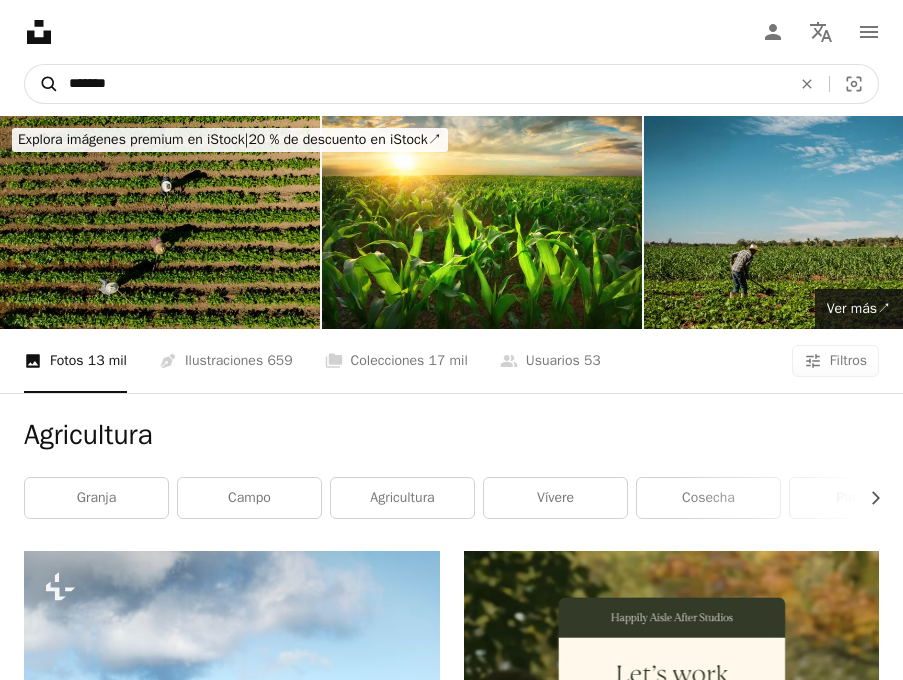 click on "A magnifying glass" at bounding box center [42, 84] 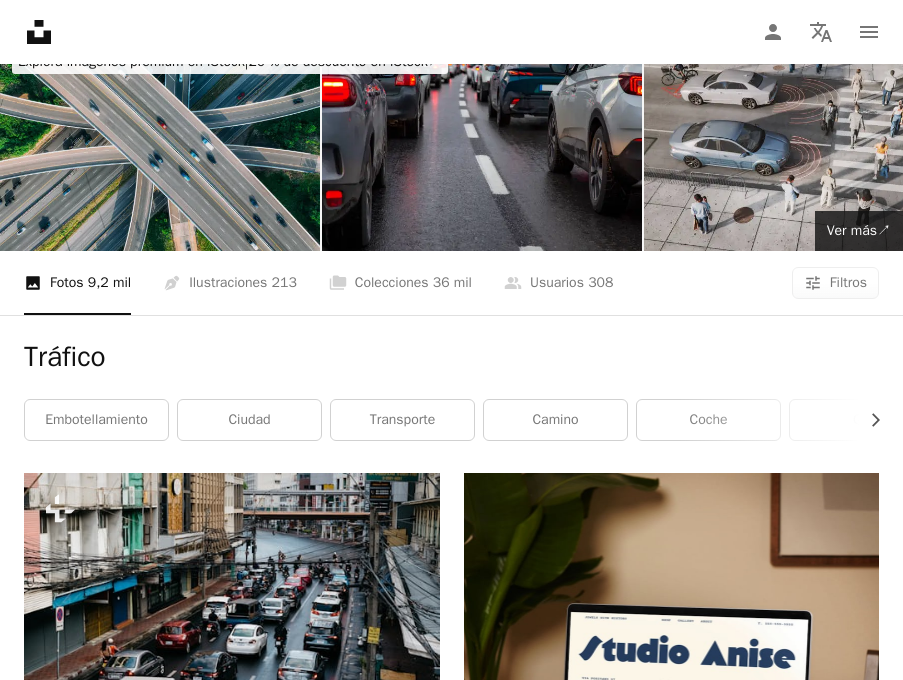 scroll, scrollTop: 0, scrollLeft: 0, axis: both 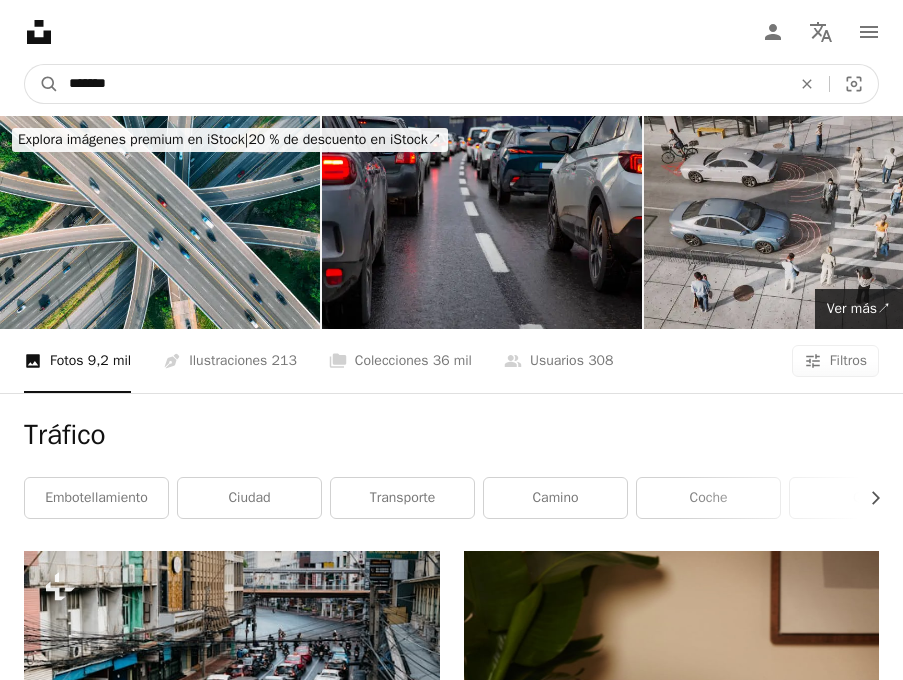 click on "*******" at bounding box center [422, 84] 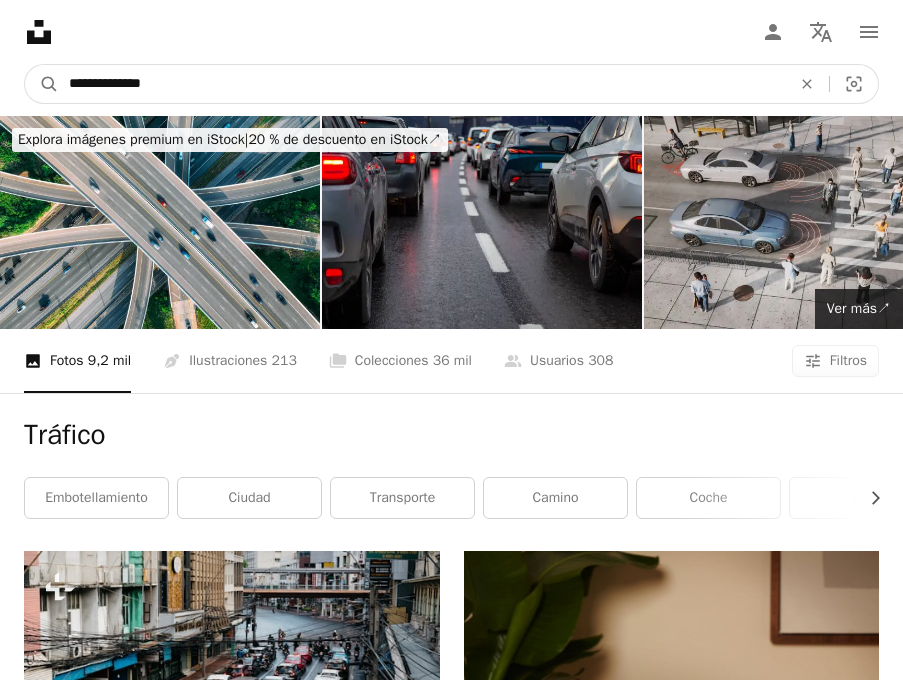 type on "**********" 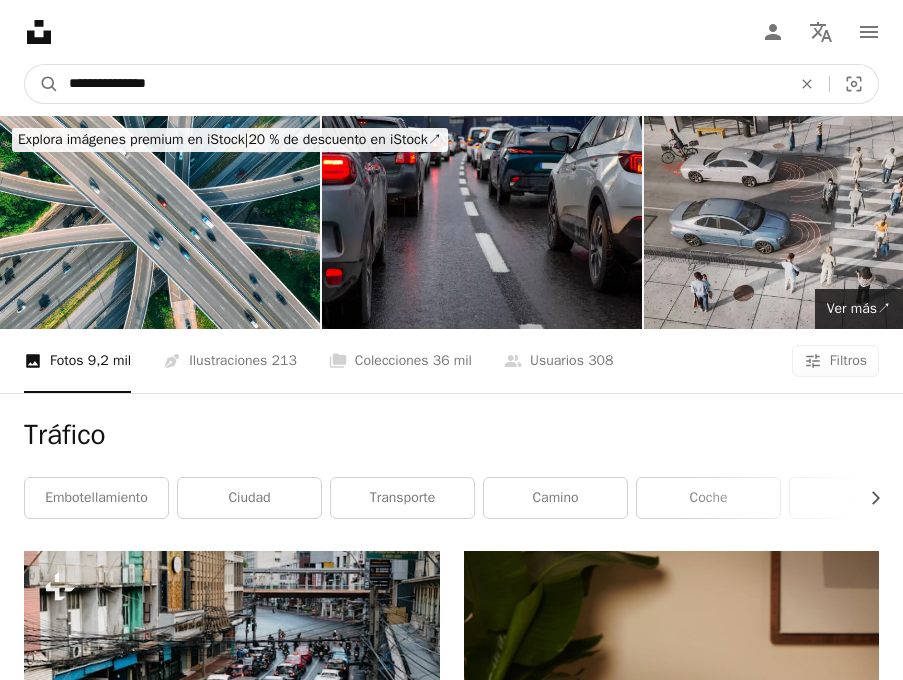 click on "A magnifying glass" at bounding box center (42, 84) 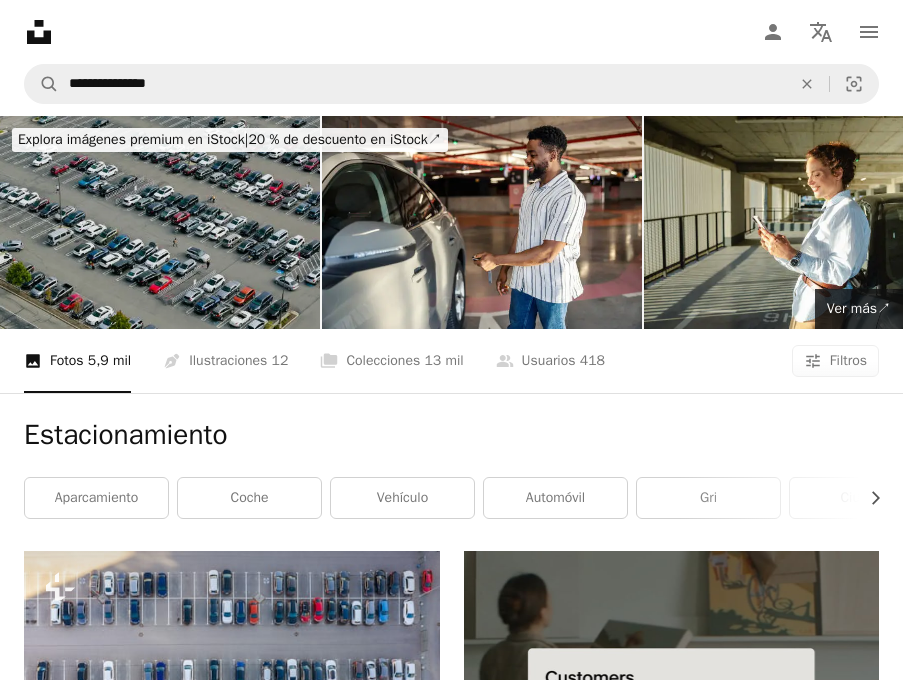 scroll, scrollTop: 399, scrollLeft: 0, axis: vertical 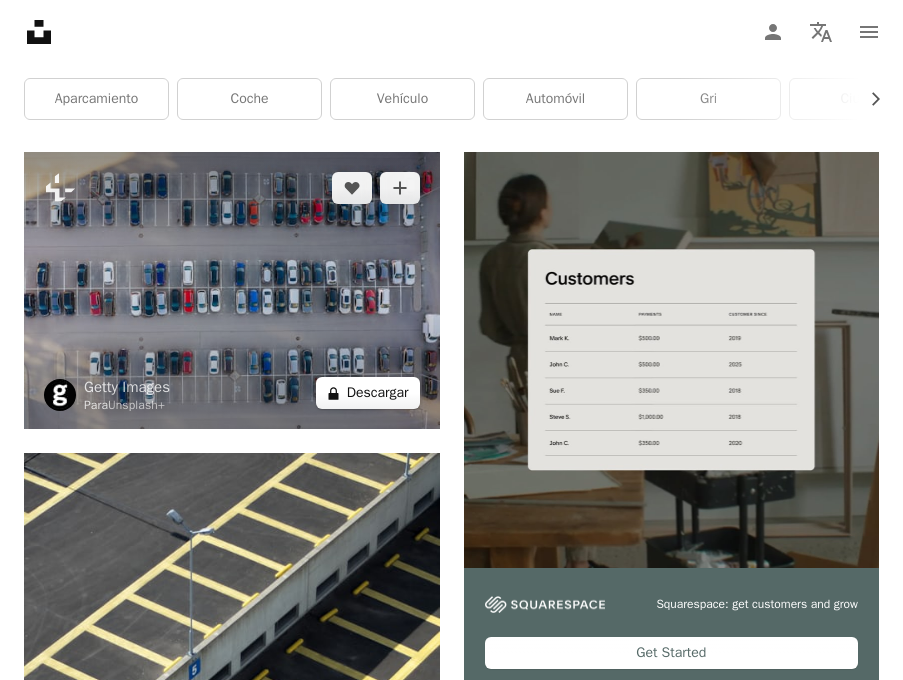 click on "A lock Descargar" at bounding box center [368, 393] 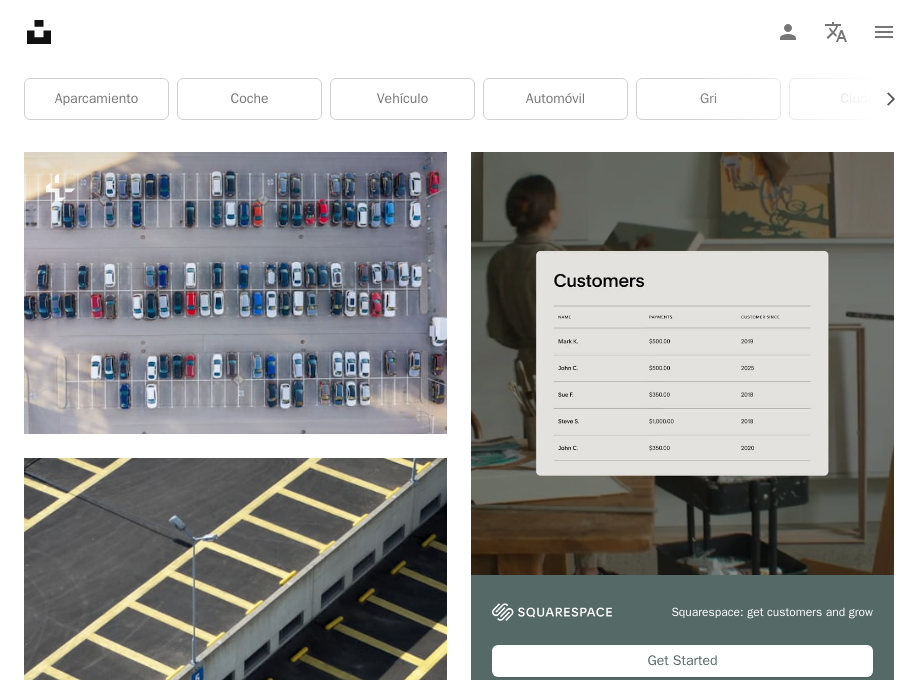 click on "An X shape" at bounding box center (20, 20) 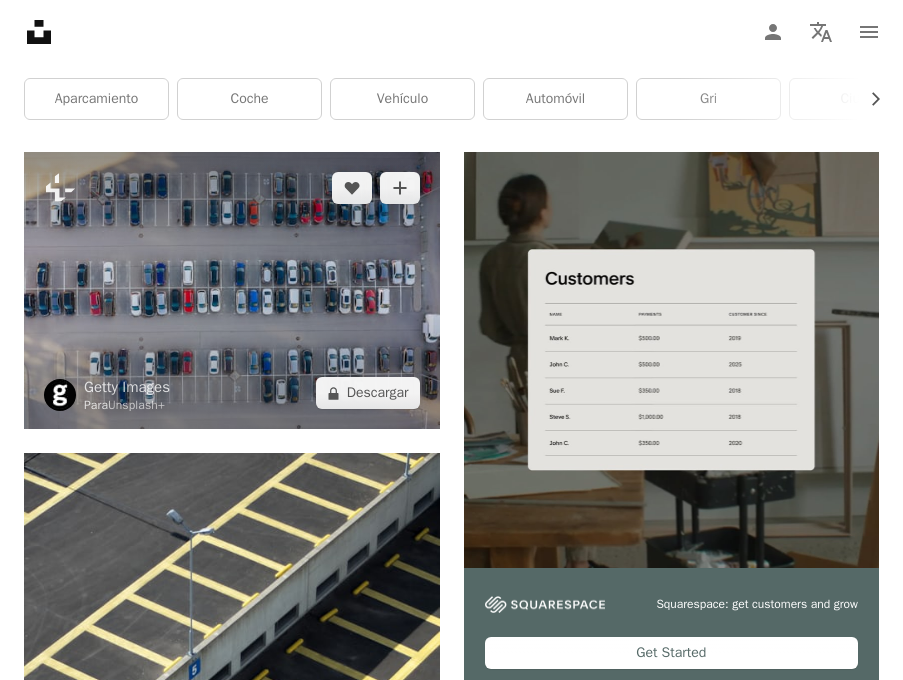 scroll, scrollTop: 809, scrollLeft: 0, axis: vertical 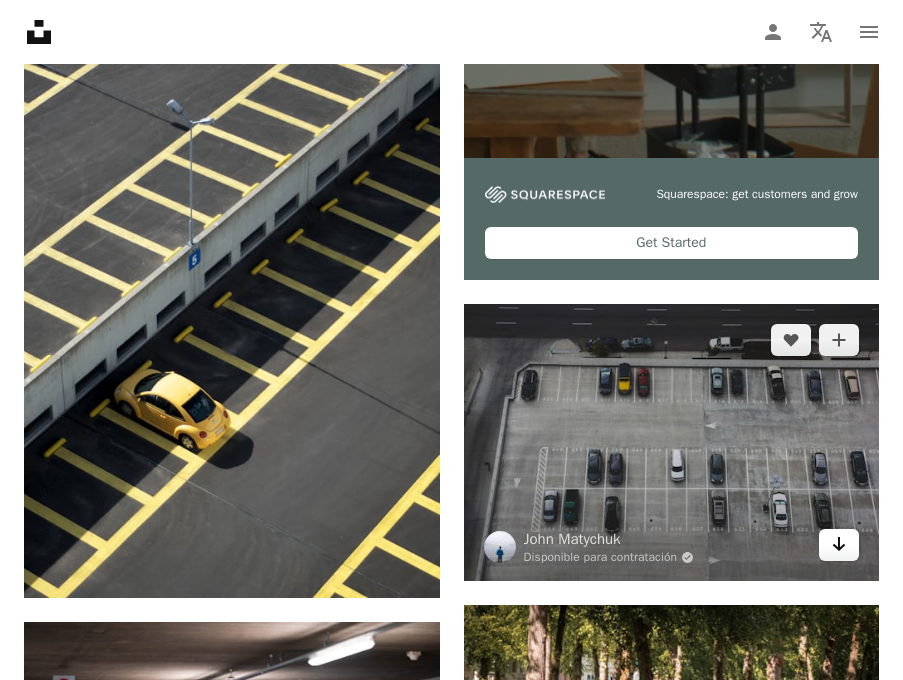 click on "Arrow pointing down" 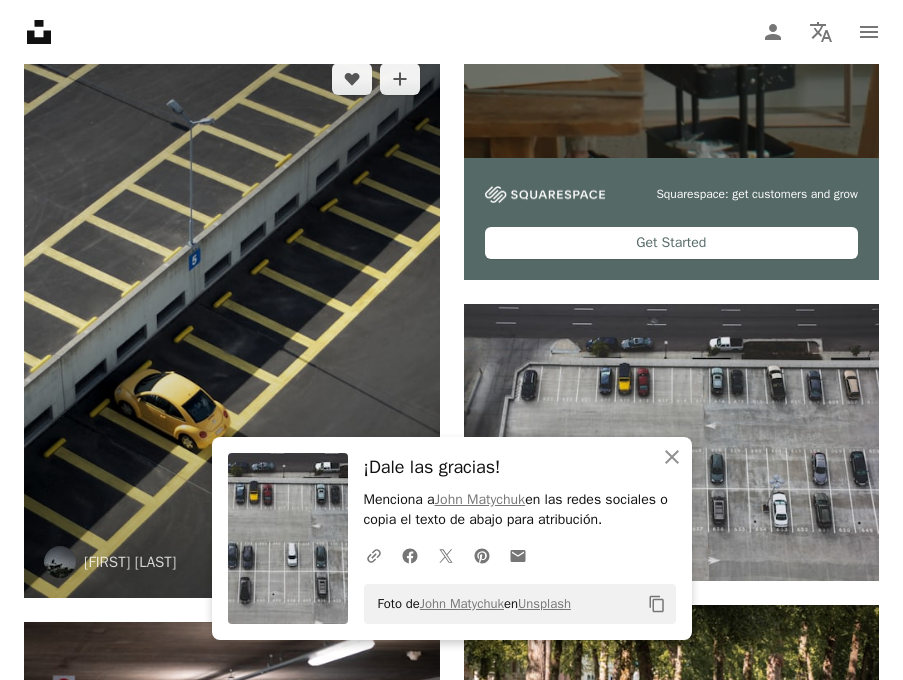 click at bounding box center [232, 320] 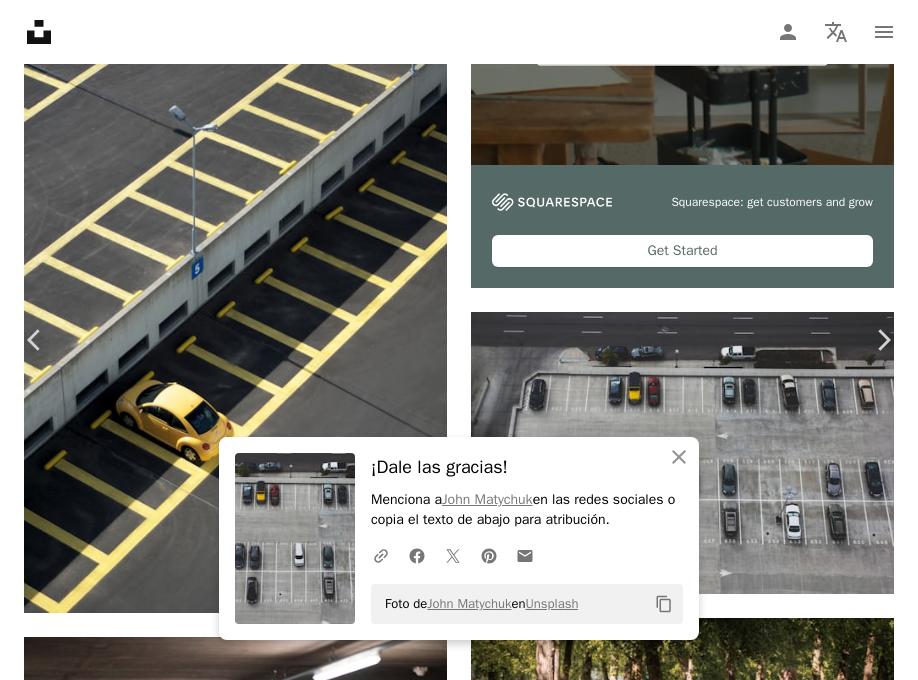 click on "An X shape" at bounding box center (20, 20) 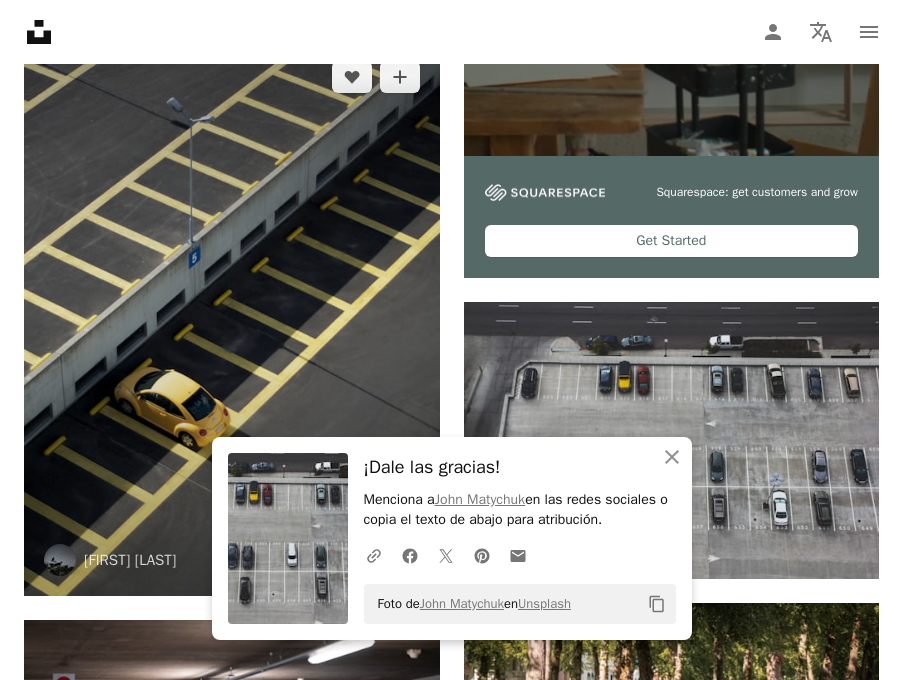 scroll, scrollTop: 1400, scrollLeft: 0, axis: vertical 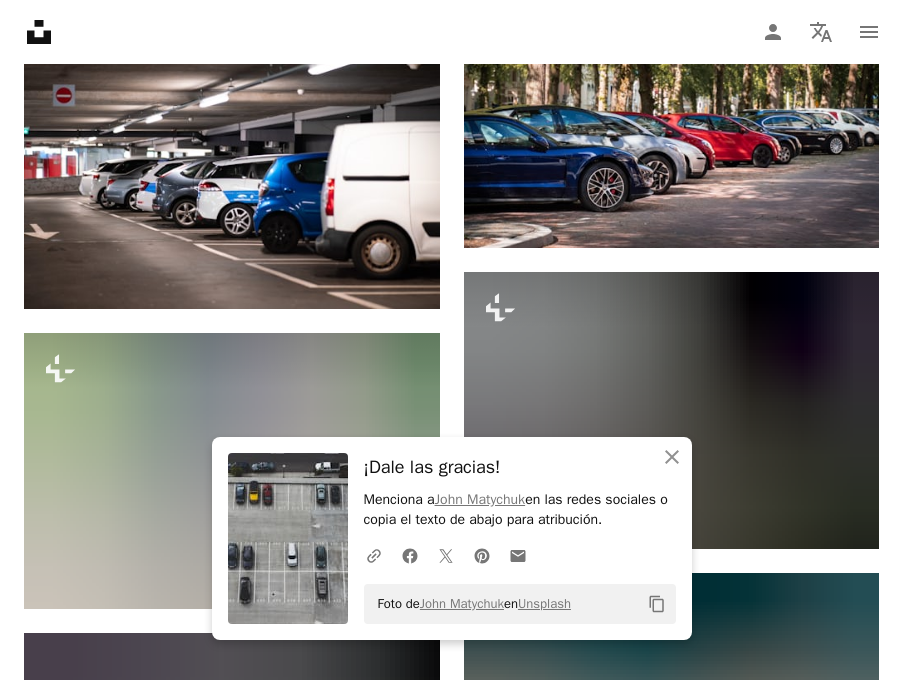 click on "A URL sharing icon (chains) Facebook icon X (formerly Twitter) icon Pinterest icon An envelope" at bounding box center [516, 556] 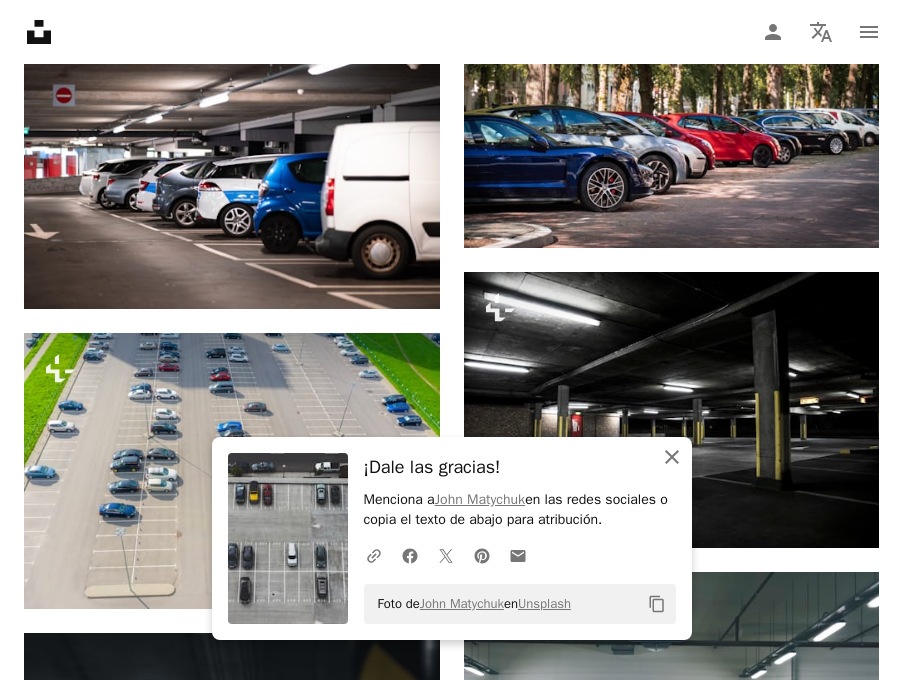 click on "An X shape" 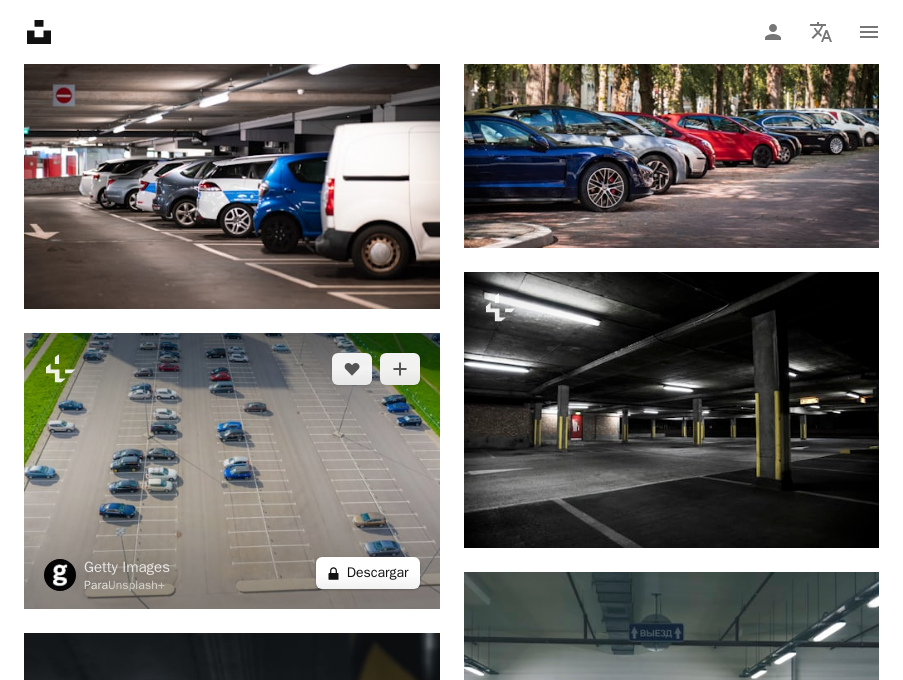 click on "A lock Descargar" at bounding box center [368, 573] 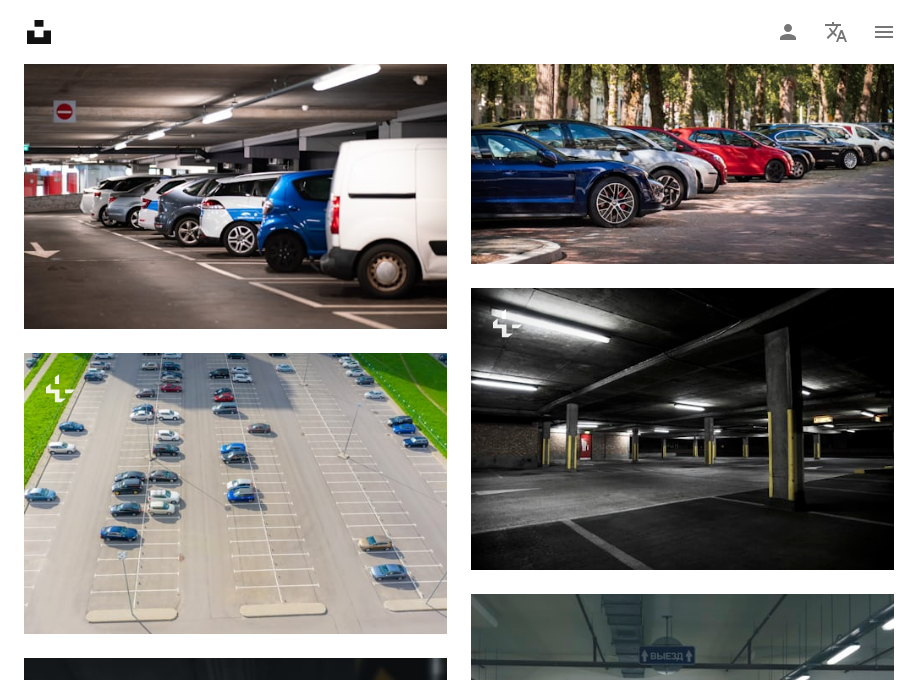 click on "An X shape" at bounding box center (20, 20) 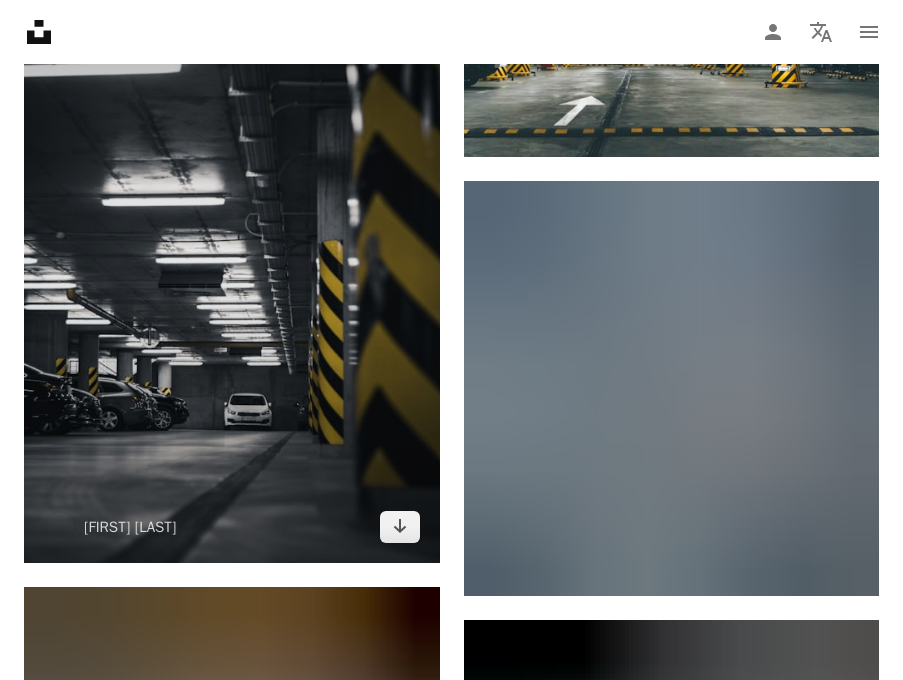 scroll, scrollTop: 2132, scrollLeft: 0, axis: vertical 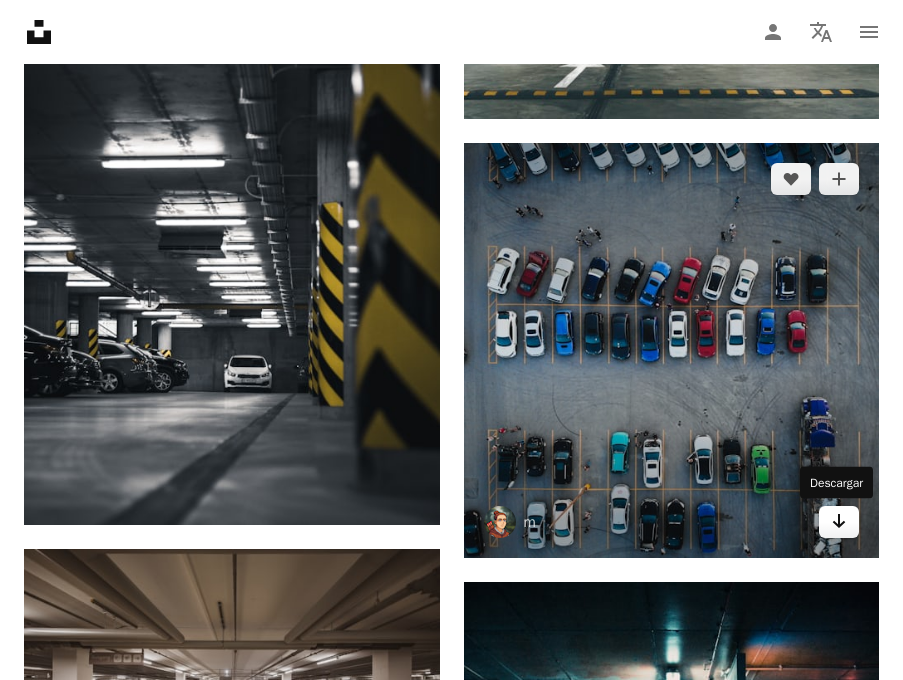 click on "Arrow pointing down" 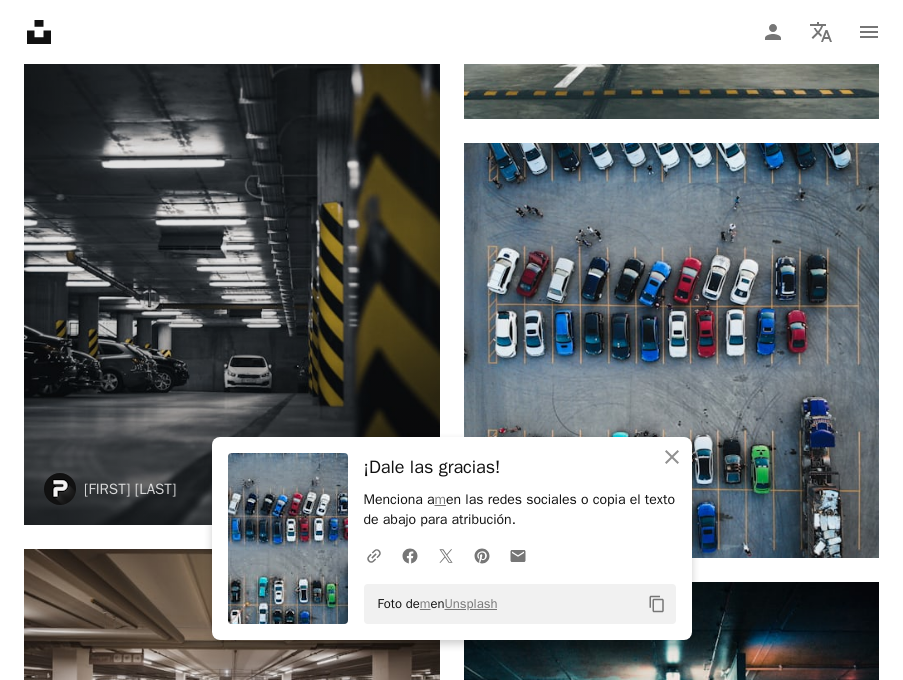 click at bounding box center (232, 212) 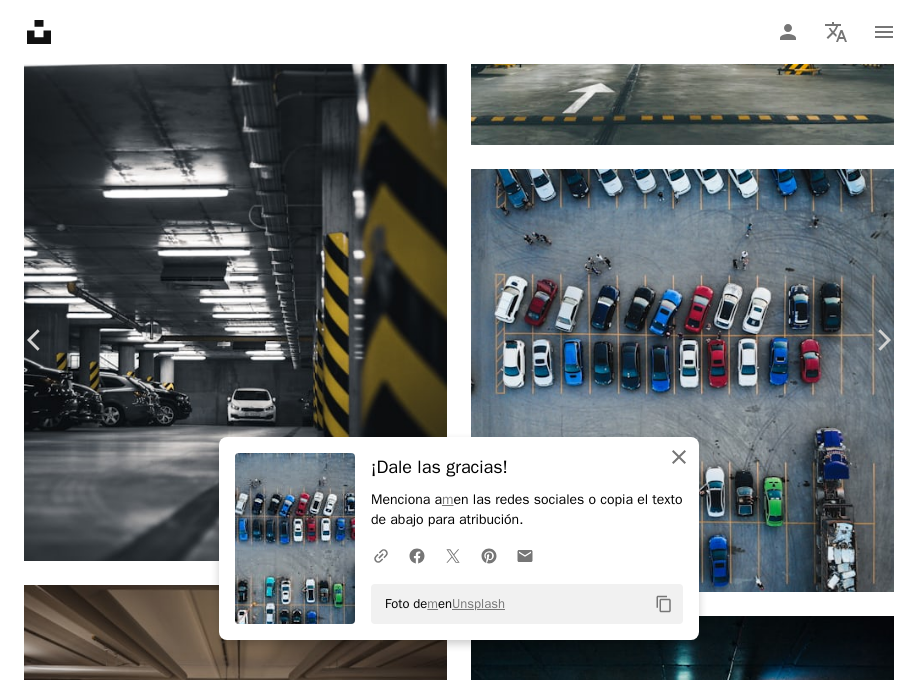 click 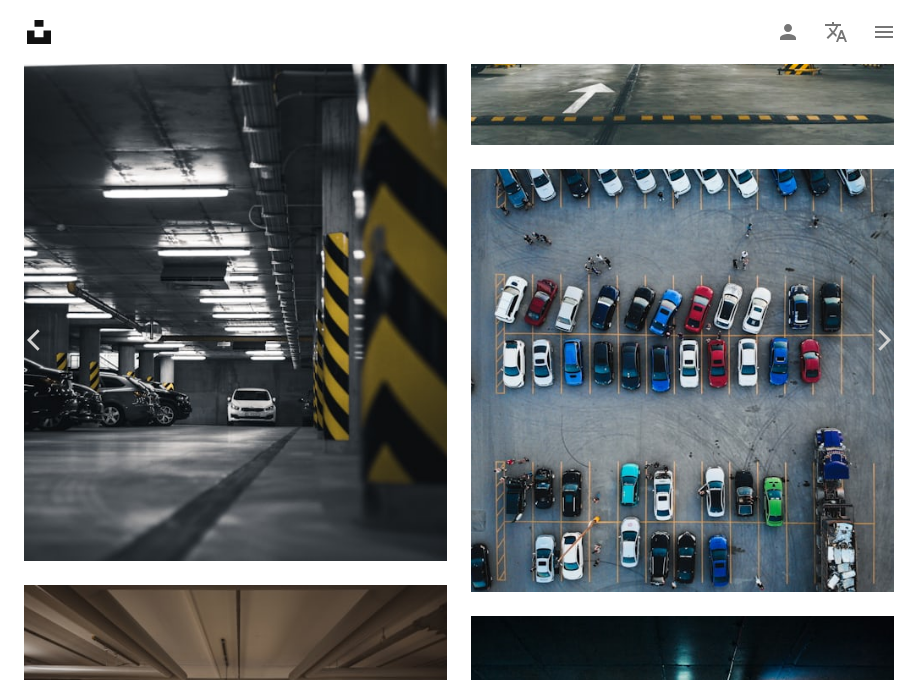 click on "An X shape" at bounding box center [20, 20] 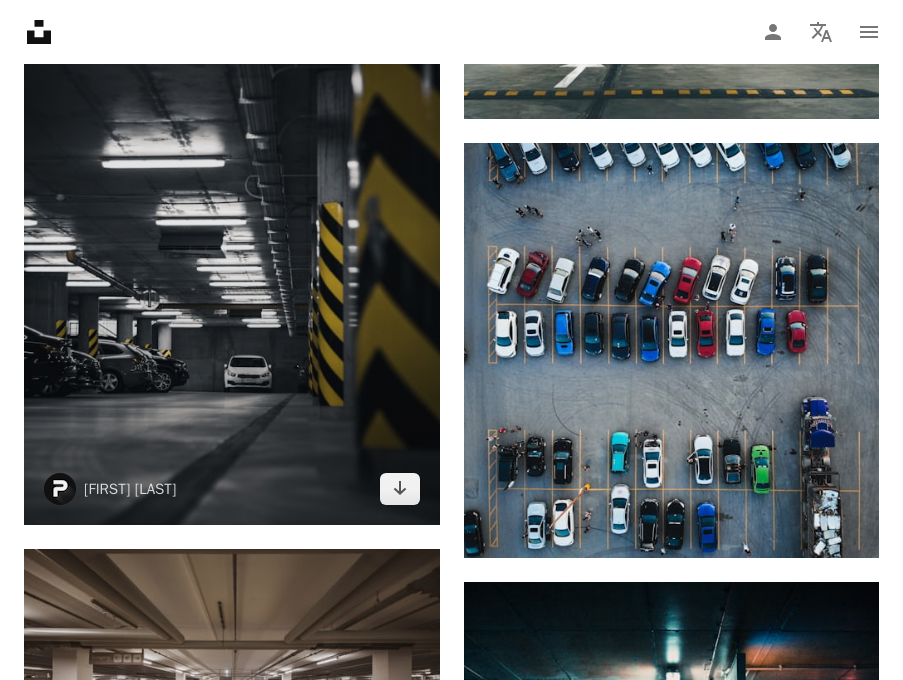 click at bounding box center [232, 212] 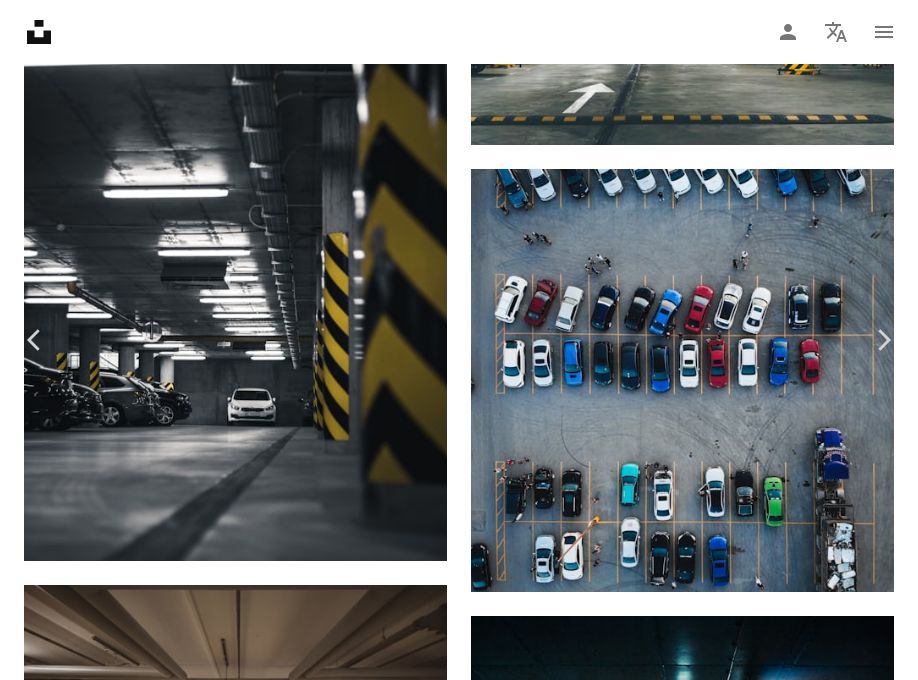 click on "An X shape" at bounding box center (20, 20) 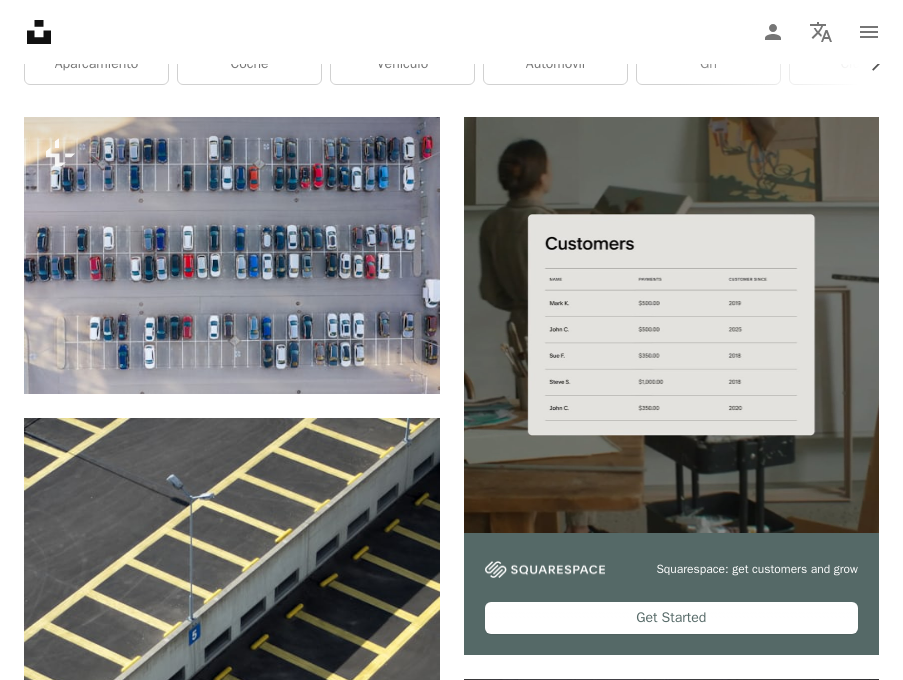 scroll, scrollTop: 0, scrollLeft: 0, axis: both 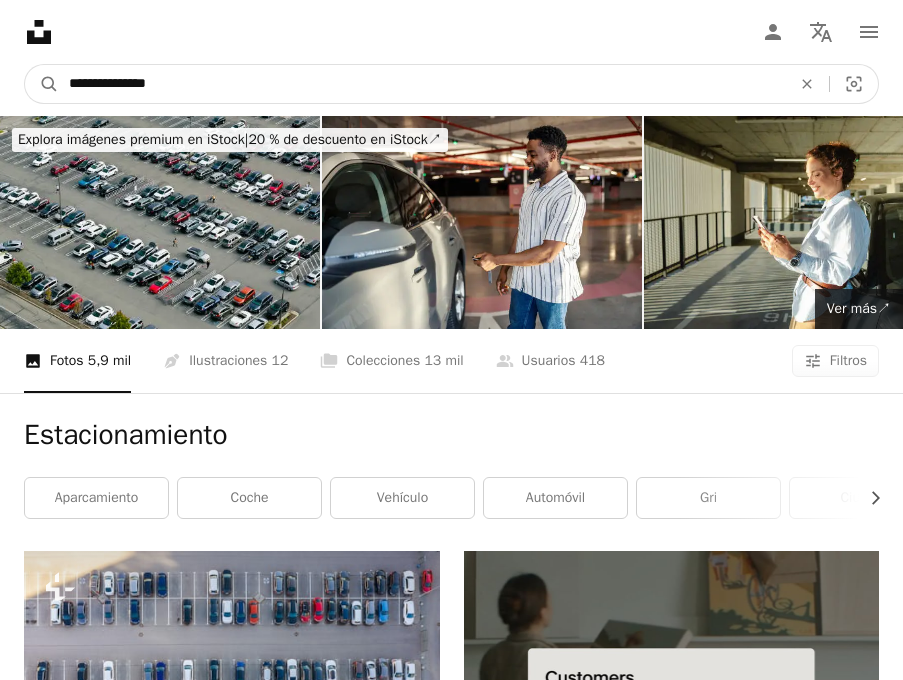click on "**********" at bounding box center (422, 84) 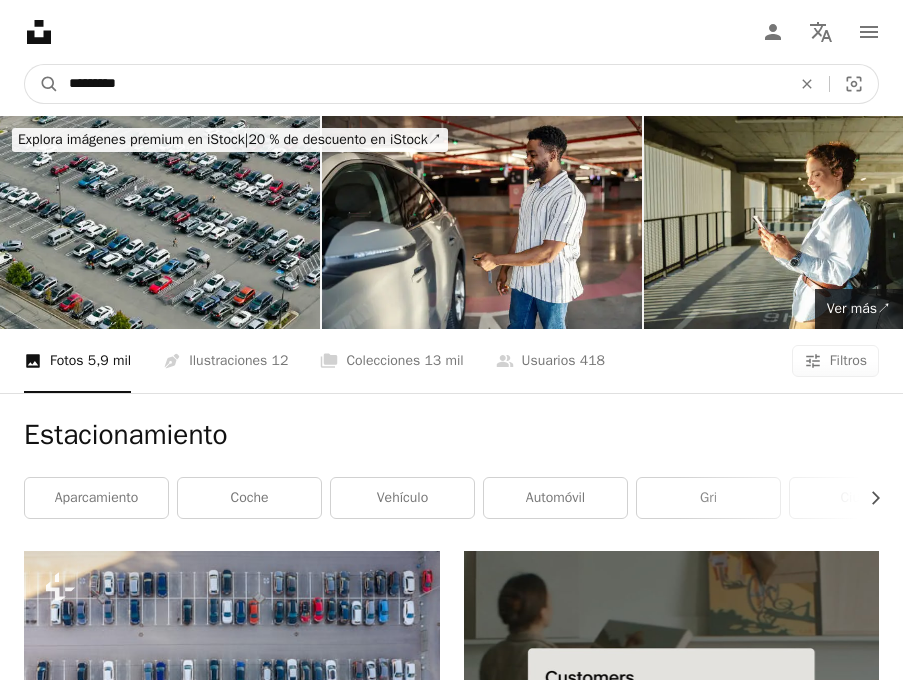 type on "**********" 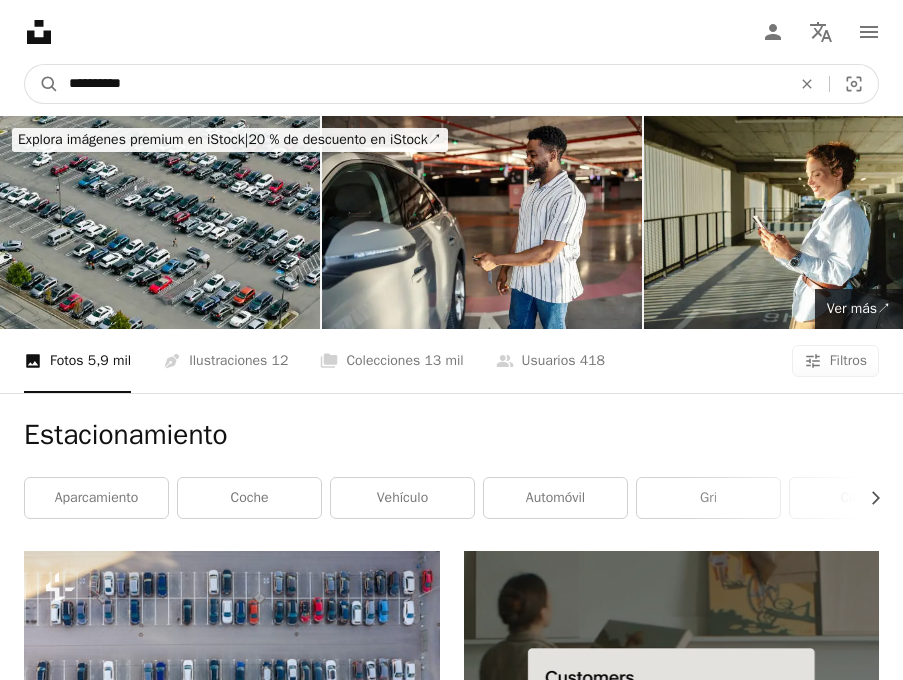 click on "A magnifying glass" at bounding box center (42, 84) 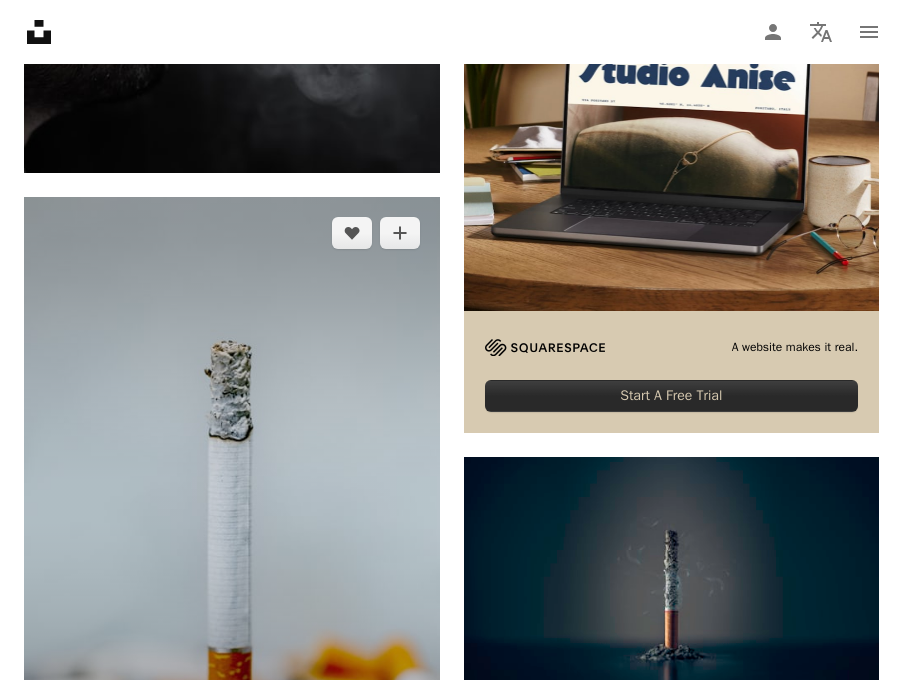 scroll, scrollTop: 1106, scrollLeft: 0, axis: vertical 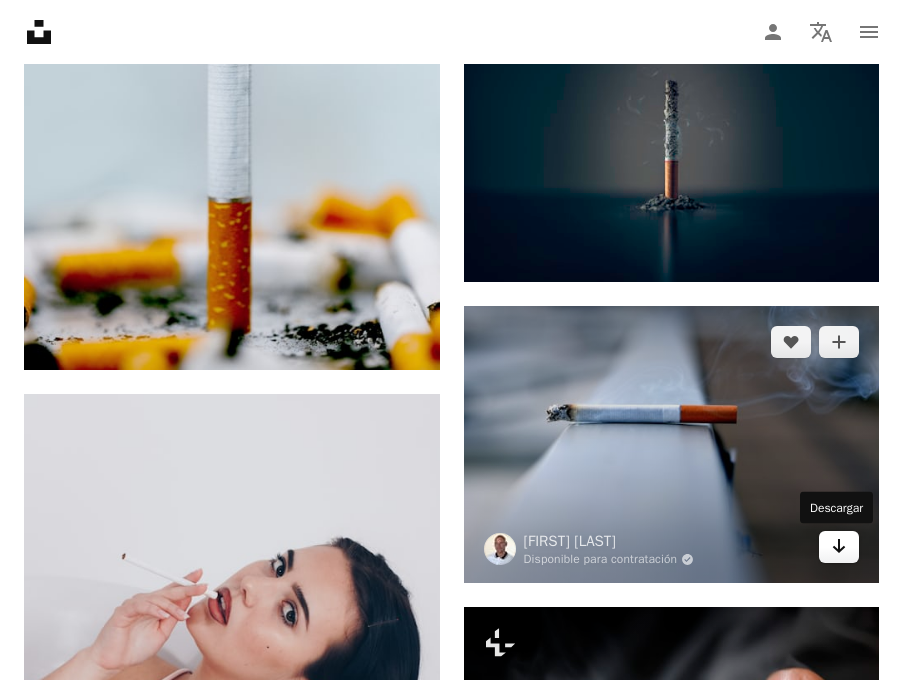click on "Arrow pointing down" at bounding box center (839, 547) 